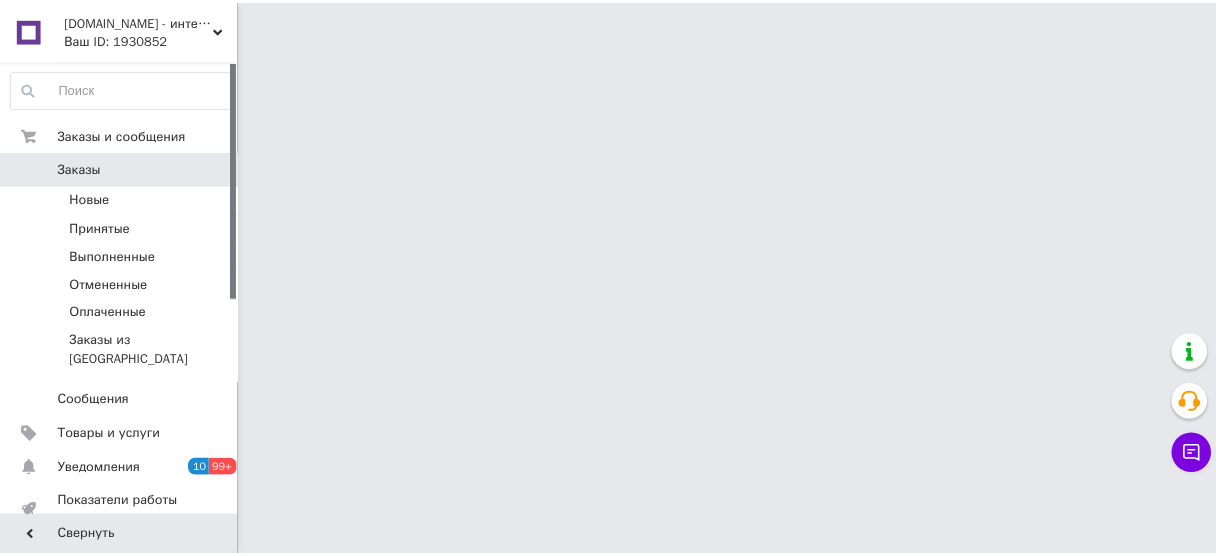 scroll, scrollTop: 0, scrollLeft: 0, axis: both 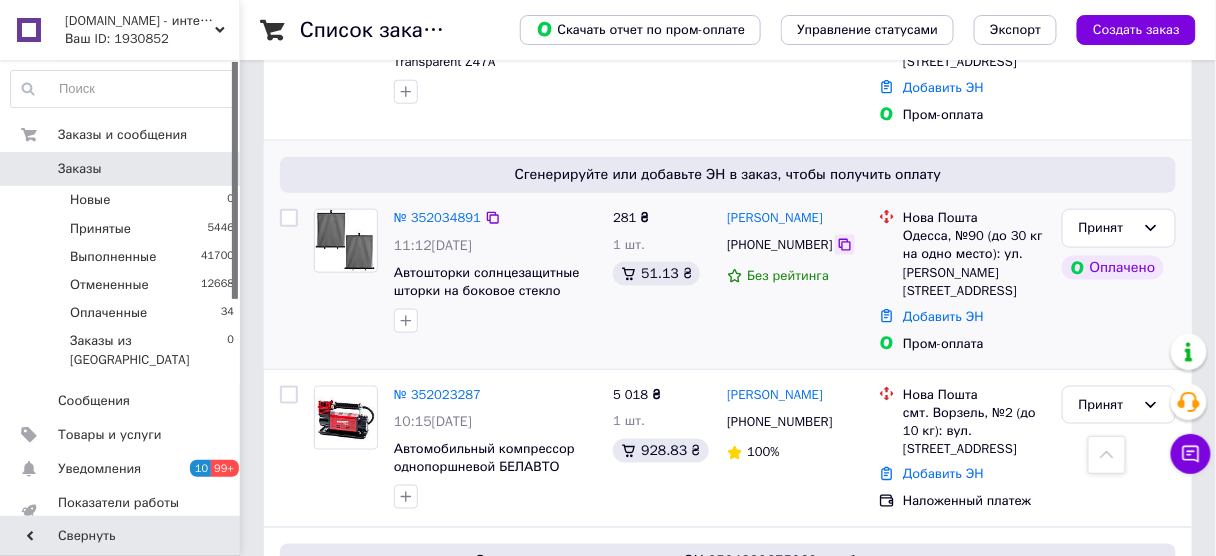 click 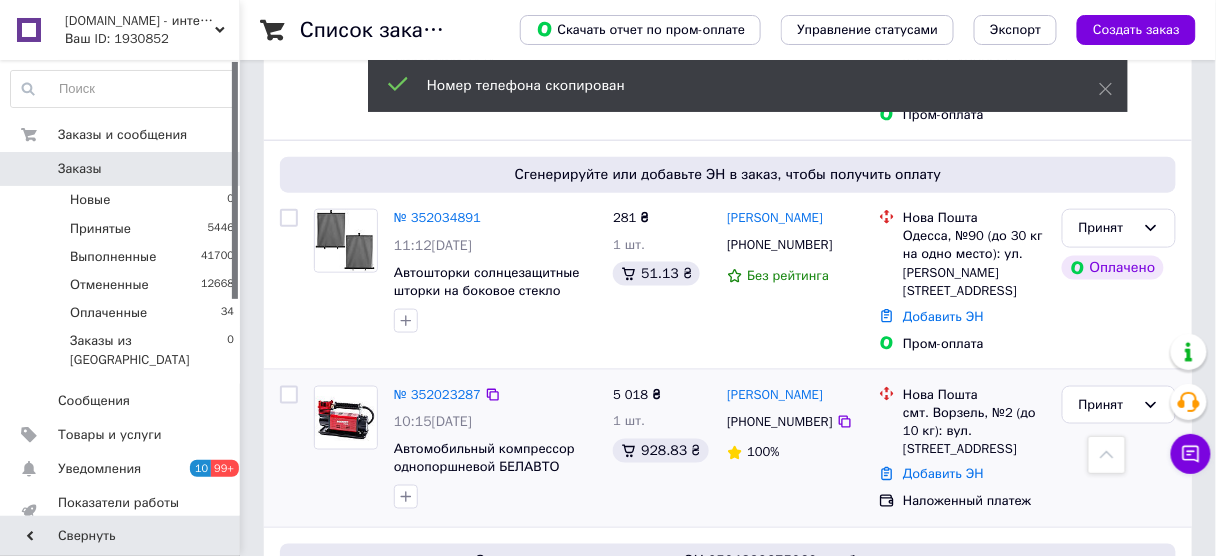 click on "№ 352023287 10:15[DATE] Автомобильный компрессор однопоршневой БЕЛАВТО ТРОФИ для шин R13-R22 10 Атм 160 л/мин 600 Вт (BK47) 5 018 ₴ 1 шт. 928.83 ₴ [PERSON_NAME] [PHONE_NUMBER] 100% [GEOGRAPHIC_DATA]. Ворзель, №2 (до 10 кг): вул. [STREET_ADDRESS] Добавить ЭН Наложенный платеж Принят" at bounding box center [728, 449] 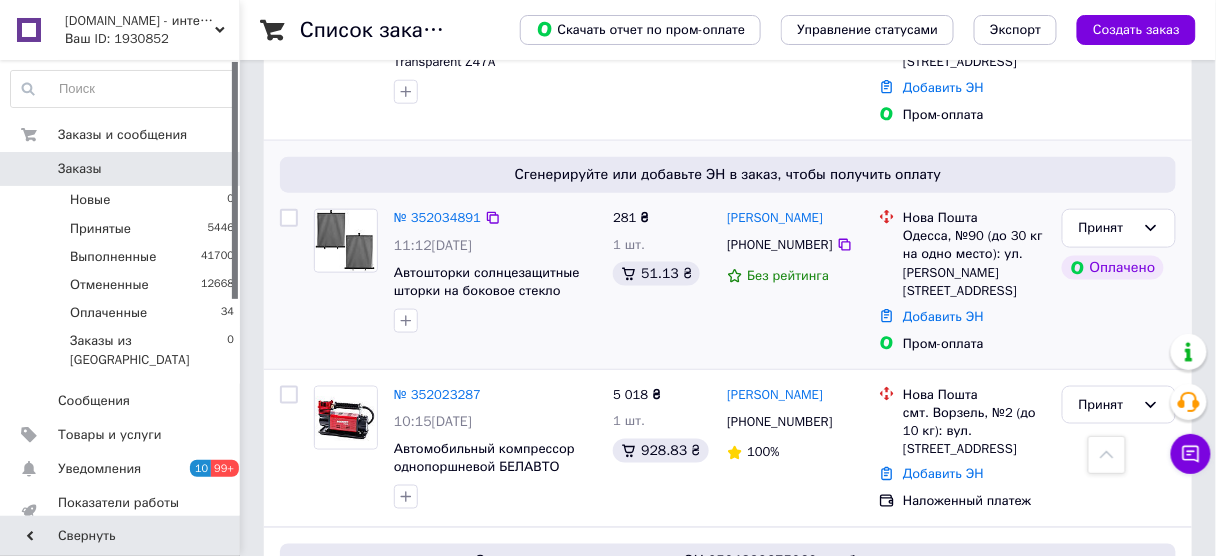 click on "[PERSON_NAME] [PHONE_NUMBER] Без рейтинга" at bounding box center (795, 281) 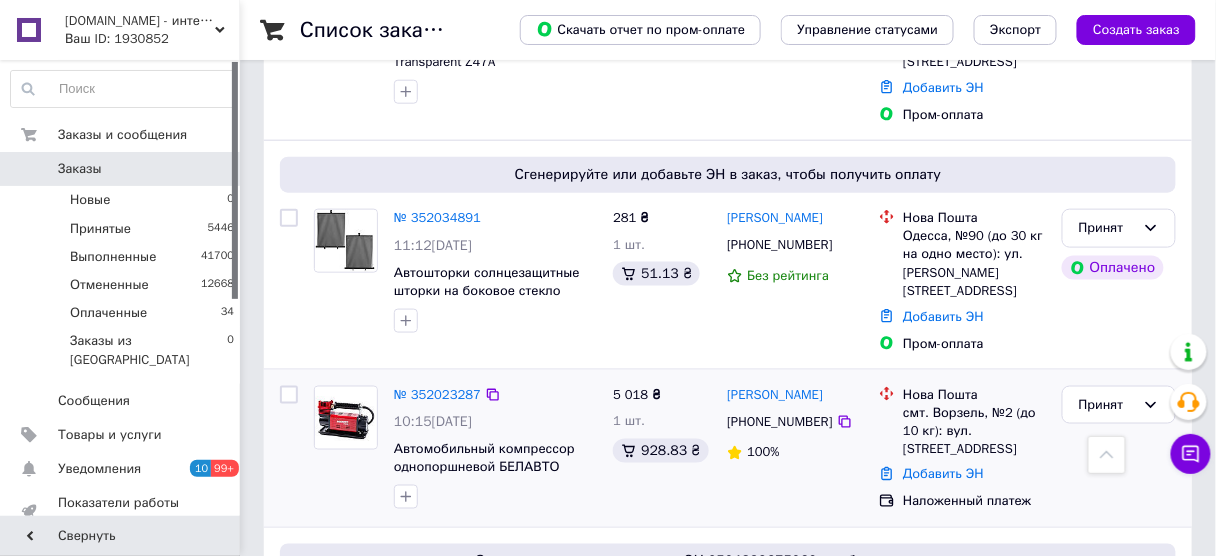 drag, startPoint x: 836, startPoint y: 383, endPoint x: 858, endPoint y: 486, distance: 105.32331 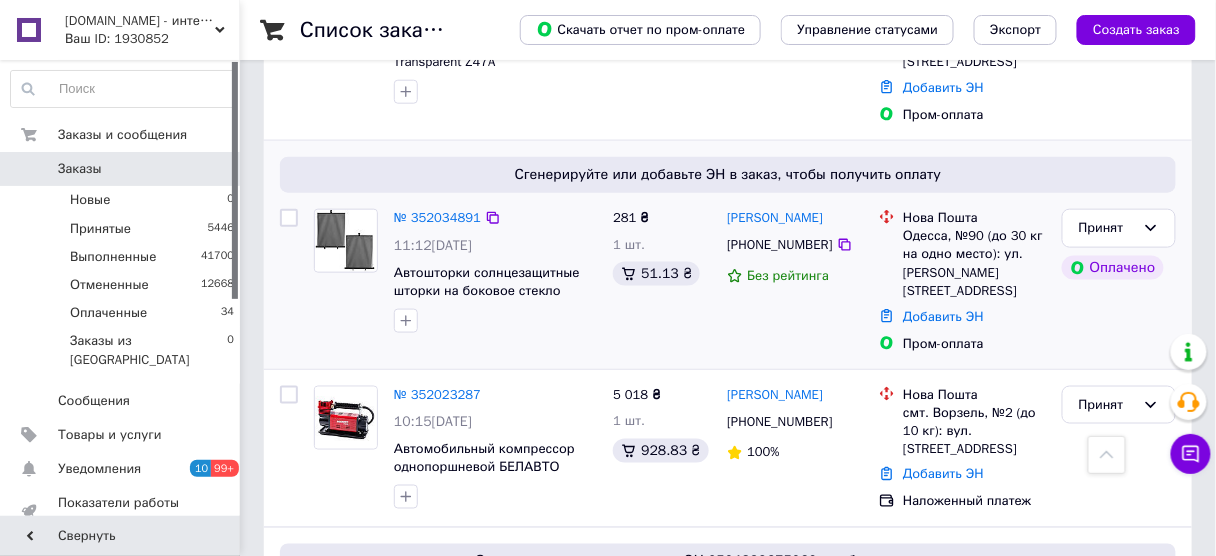 click on "281 ₴ 1 шт. 51.13 ₴" at bounding box center [662, 281] 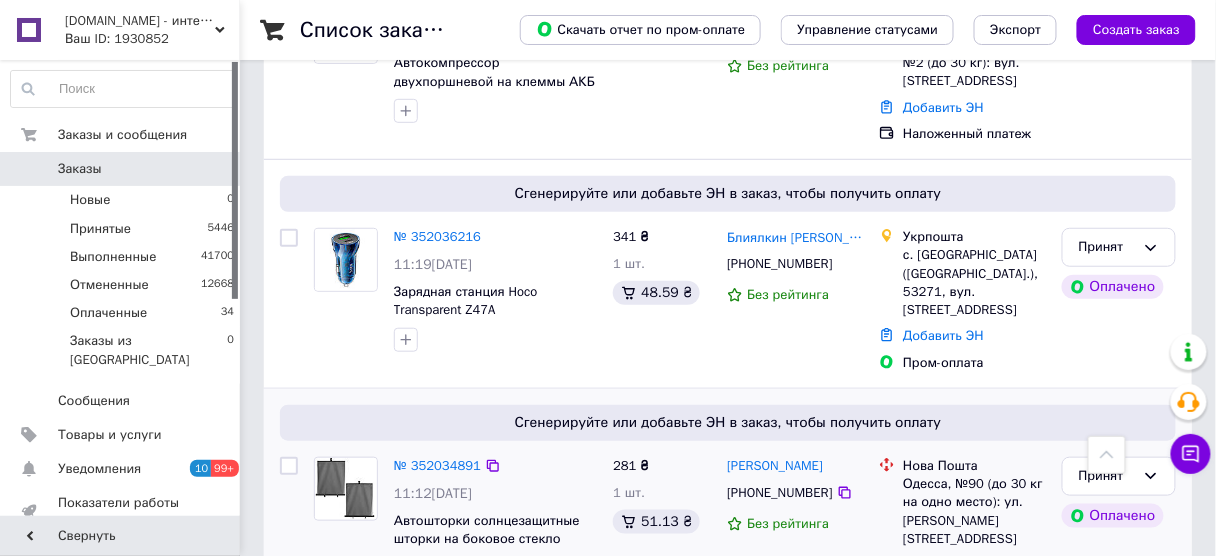 scroll, scrollTop: 80, scrollLeft: 0, axis: vertical 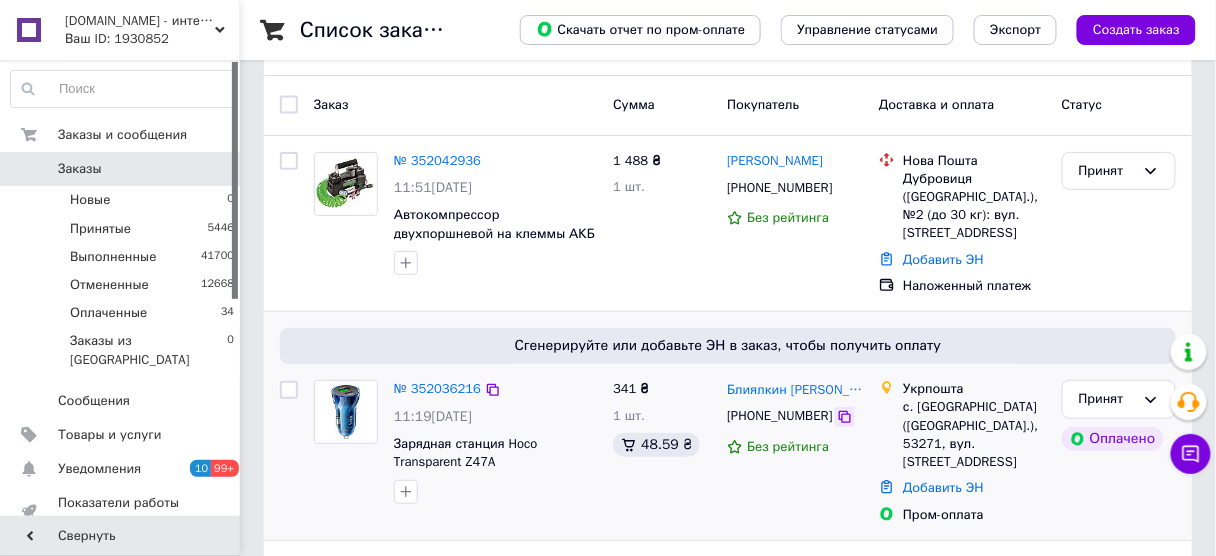 click 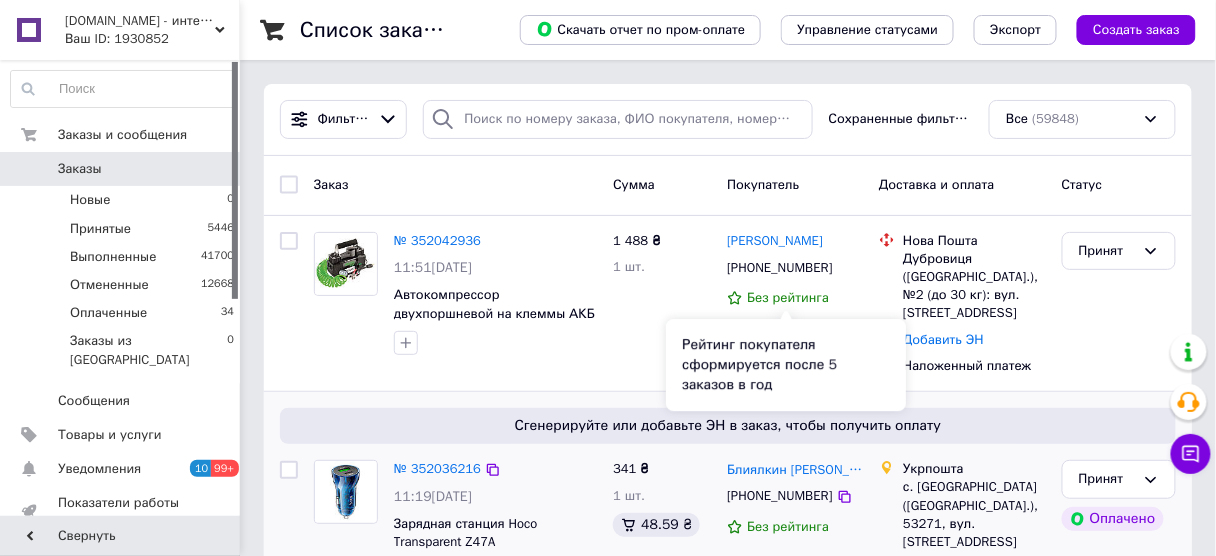 scroll, scrollTop: 320, scrollLeft: 0, axis: vertical 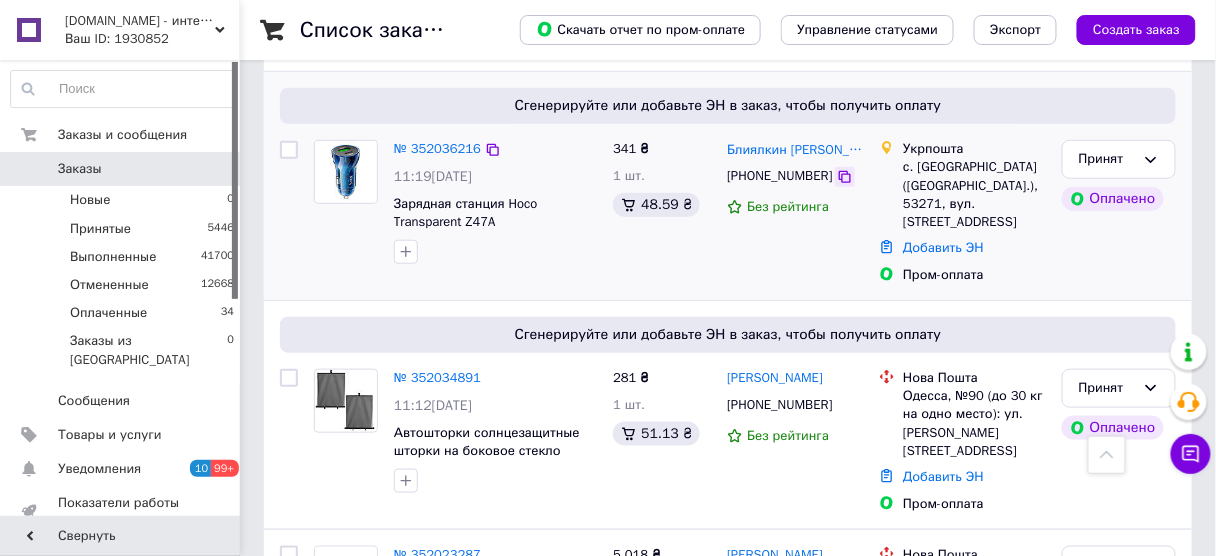 click 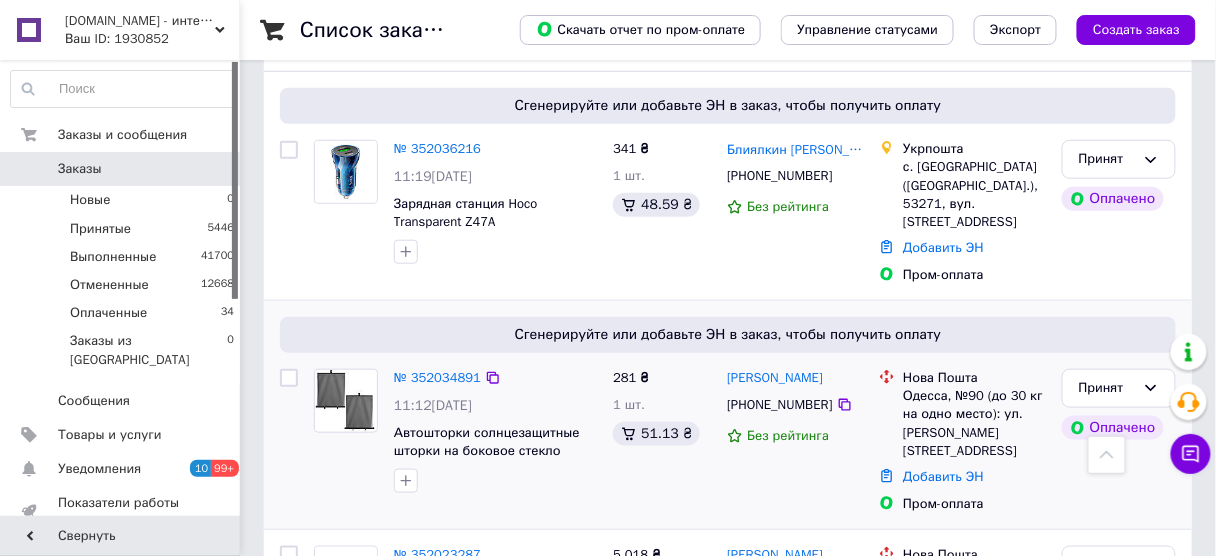 drag, startPoint x: 698, startPoint y: 282, endPoint x: 705, endPoint y: 293, distance: 13.038404 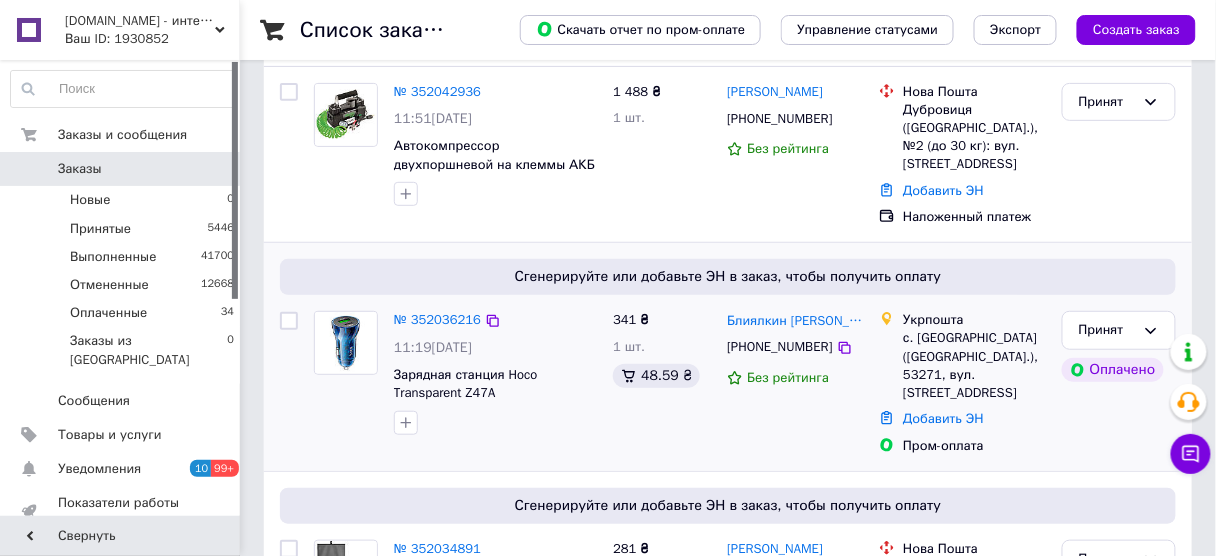 scroll, scrollTop: 160, scrollLeft: 0, axis: vertical 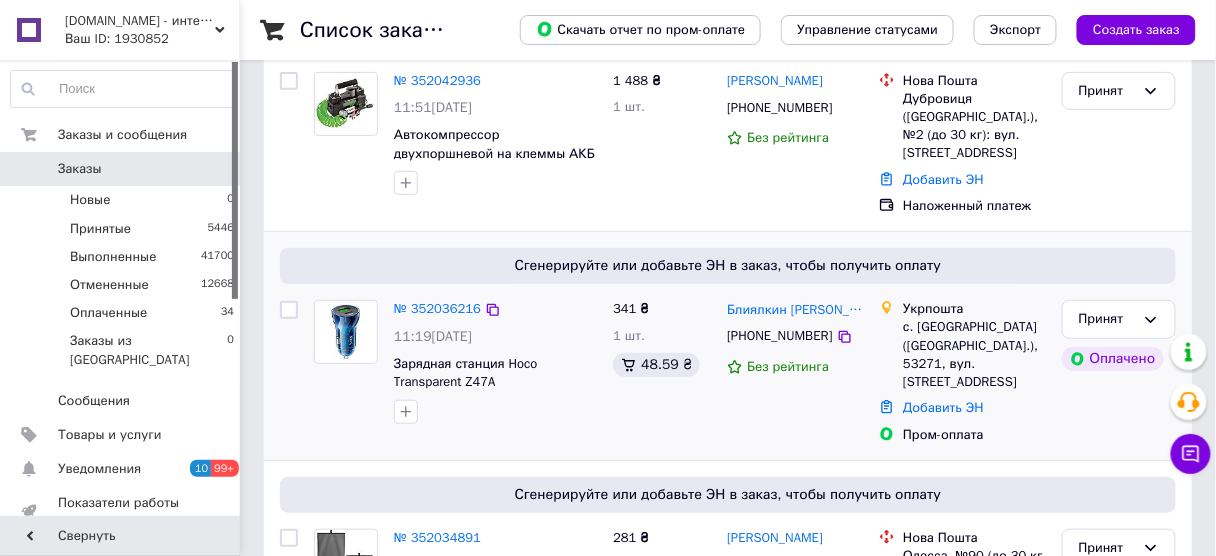 click at bounding box center (495, 412) 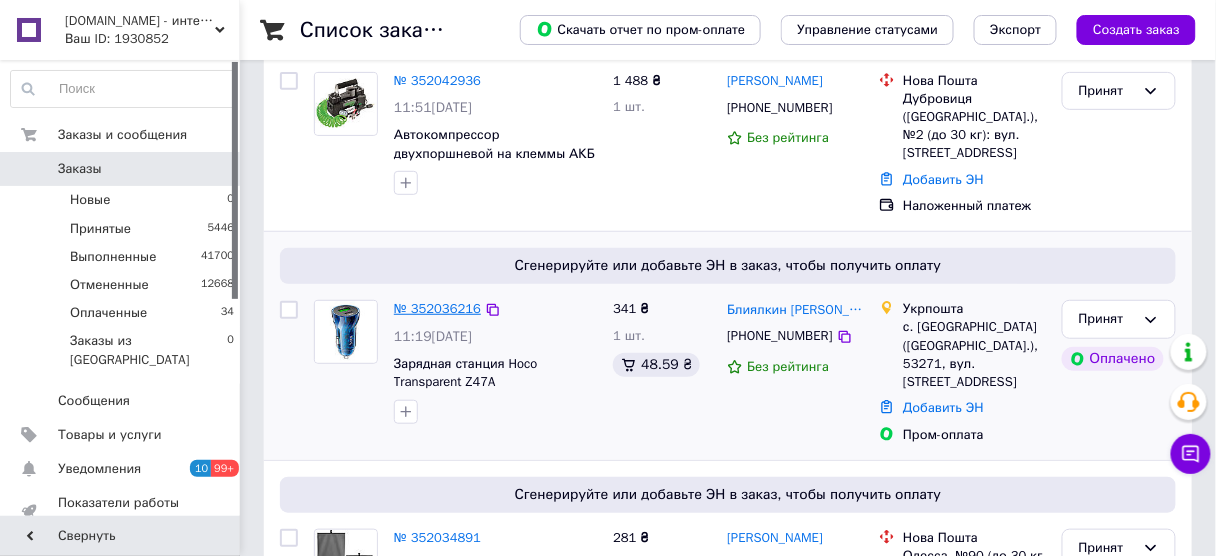 click on "№ 352036216" at bounding box center (437, 308) 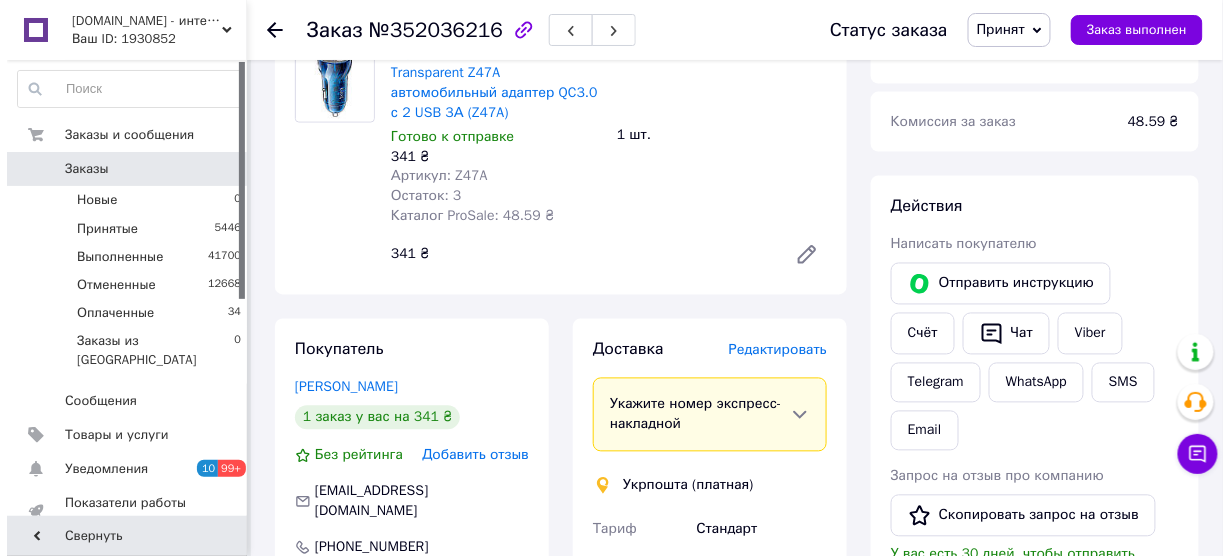 scroll, scrollTop: 880, scrollLeft: 0, axis: vertical 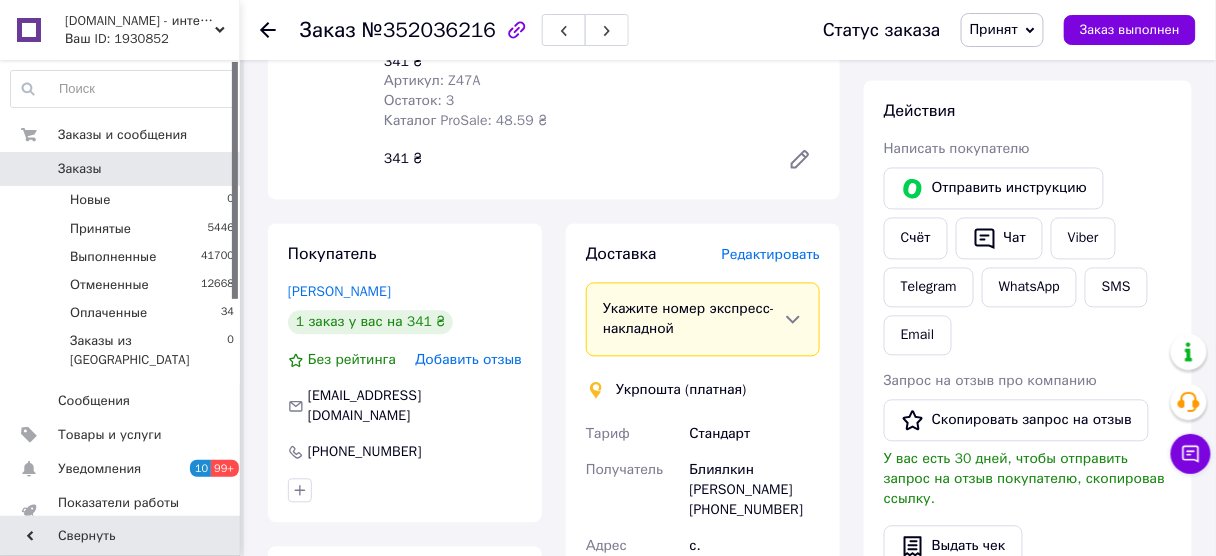 click on "Редактировать" at bounding box center [771, 255] 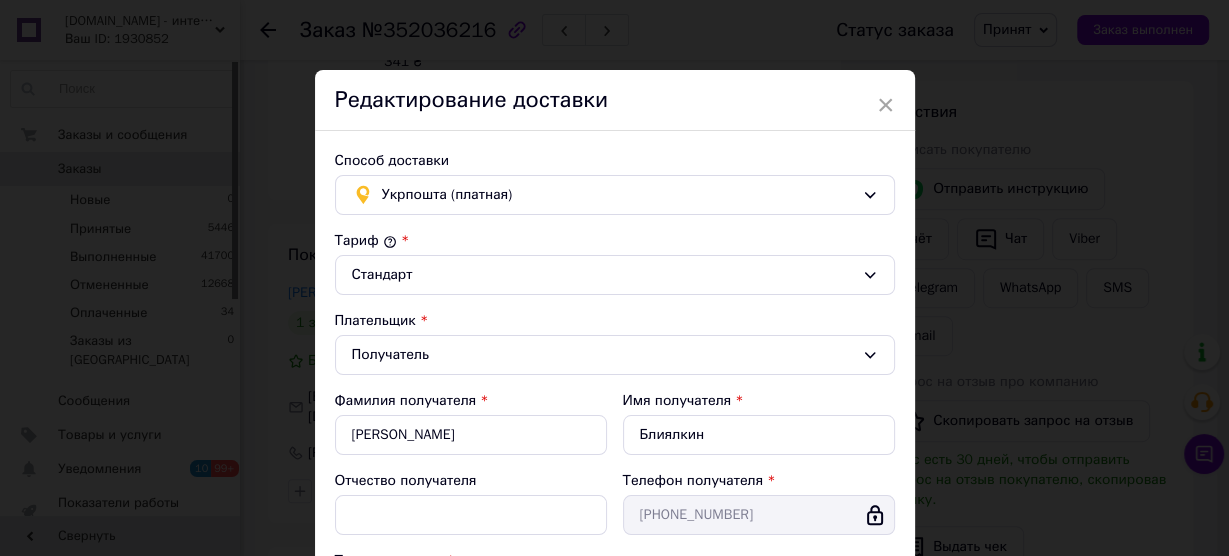 scroll, scrollTop: 240, scrollLeft: 0, axis: vertical 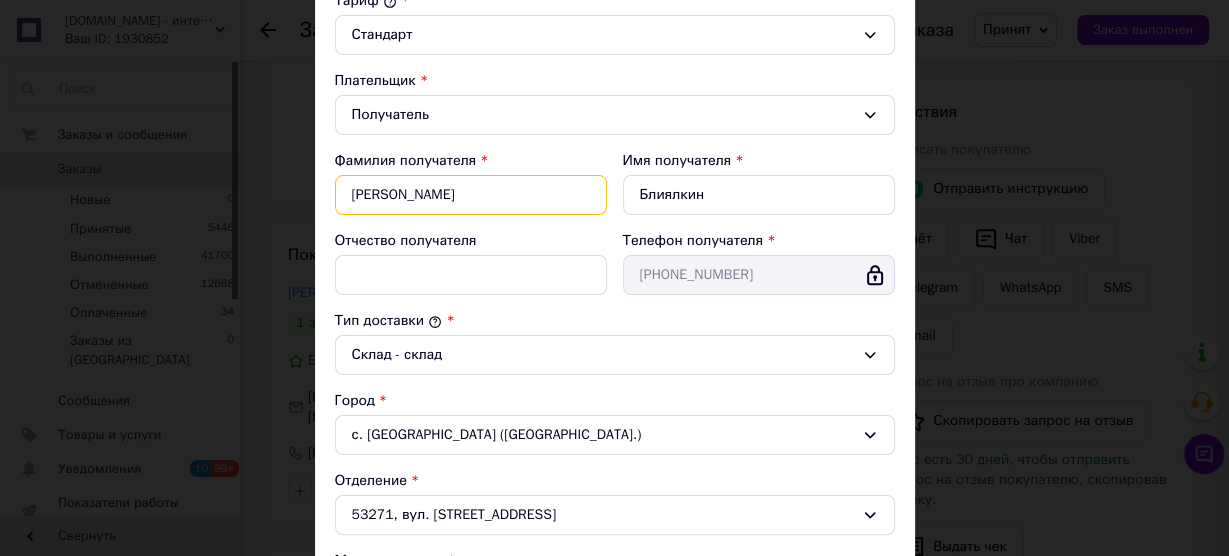 click on "[PERSON_NAME]" at bounding box center [471, 195] 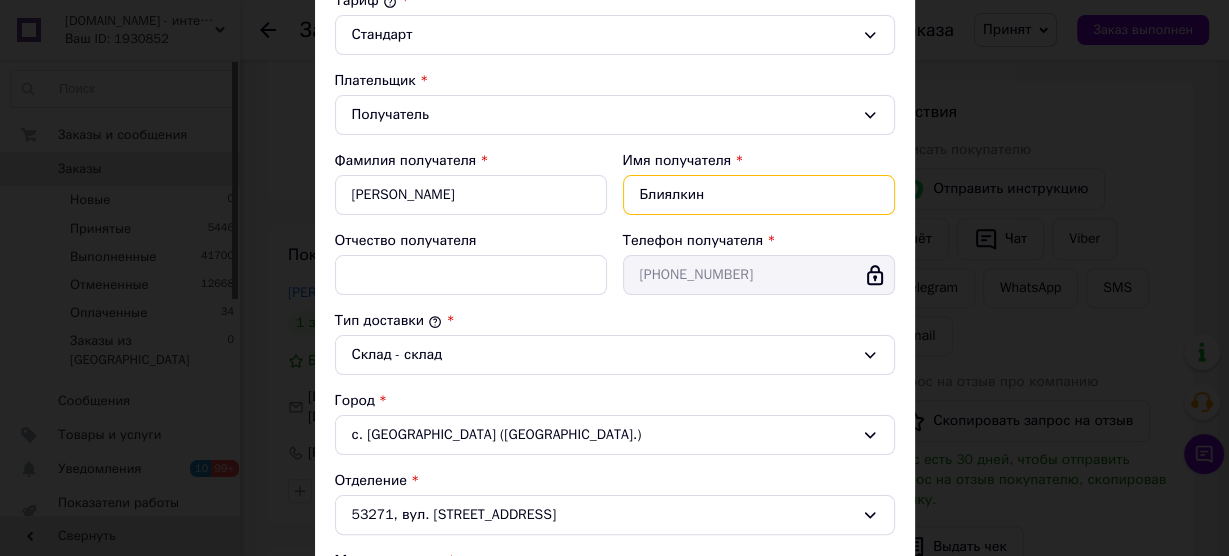 click on "Блиялкин" at bounding box center (759, 195) 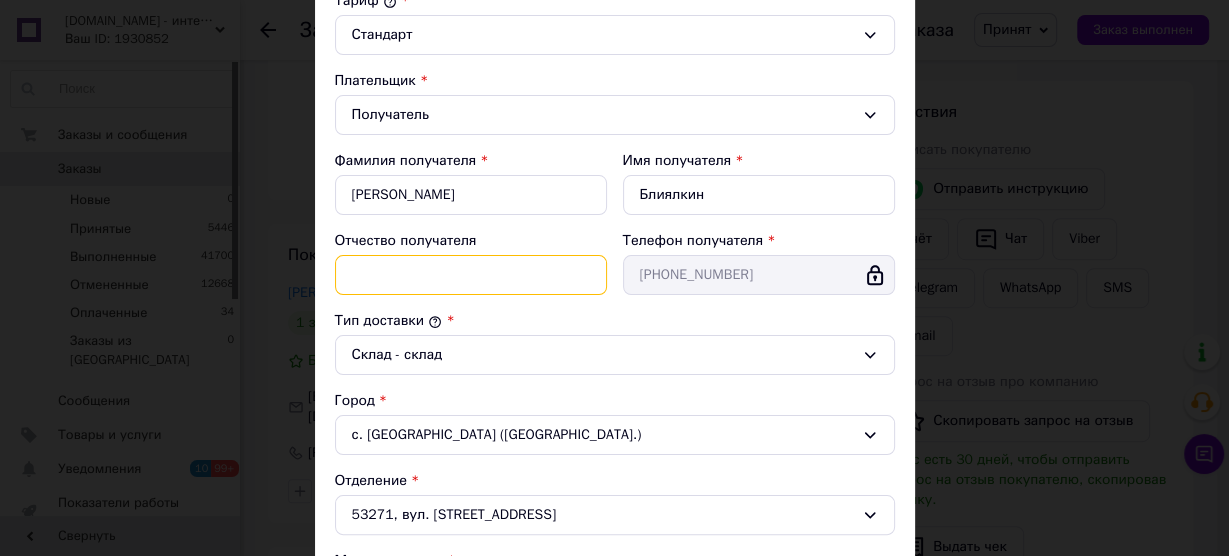 click on "Отчество получателя" at bounding box center (471, 275) 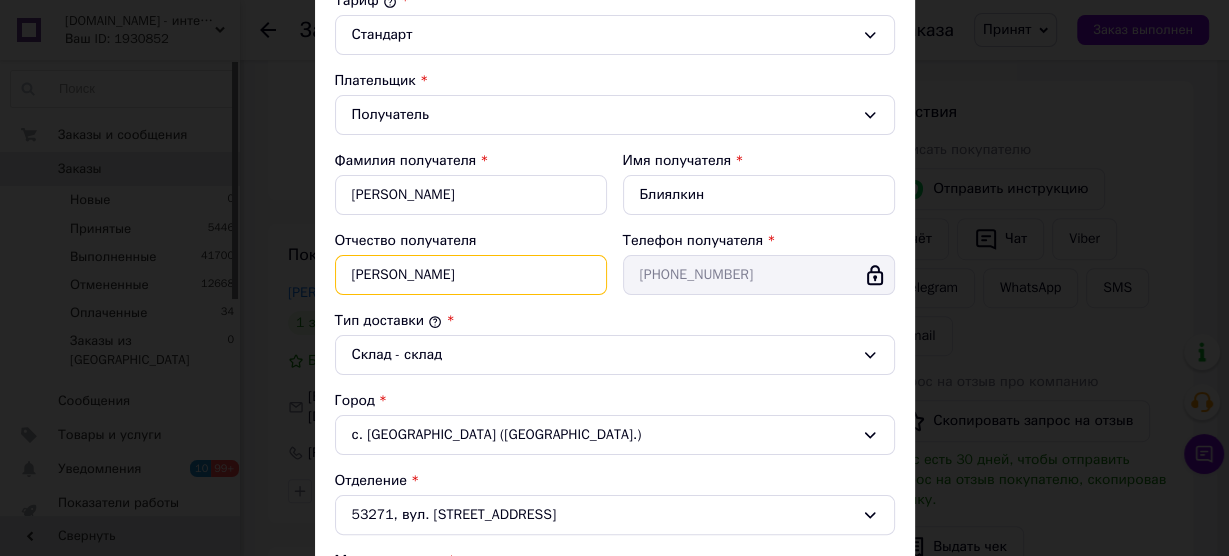 type on "[PERSON_NAME]" 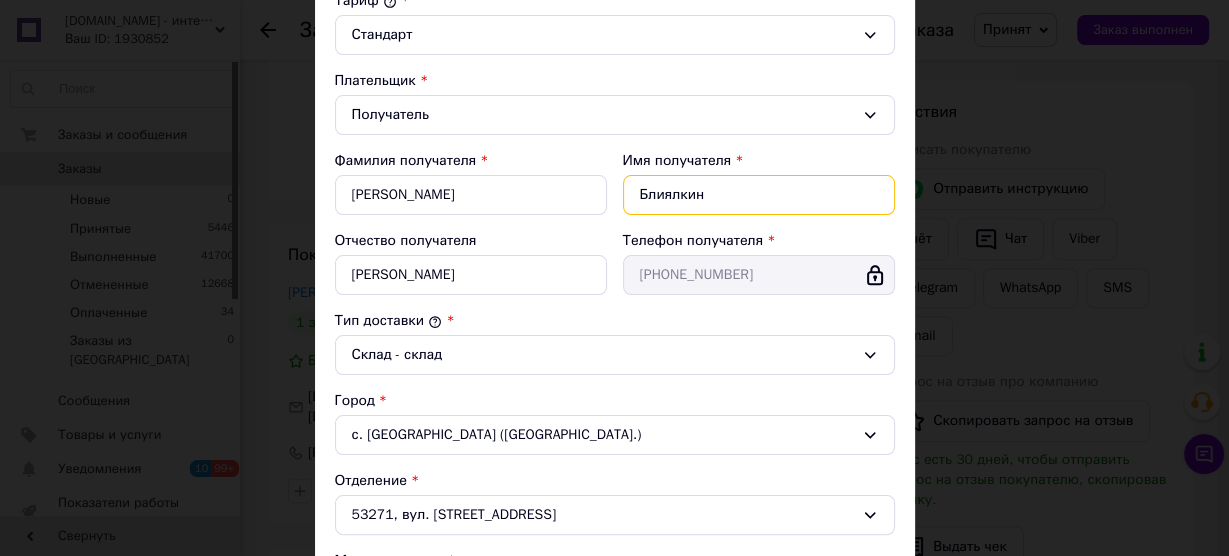 click on "Блиялкин" at bounding box center [759, 195] 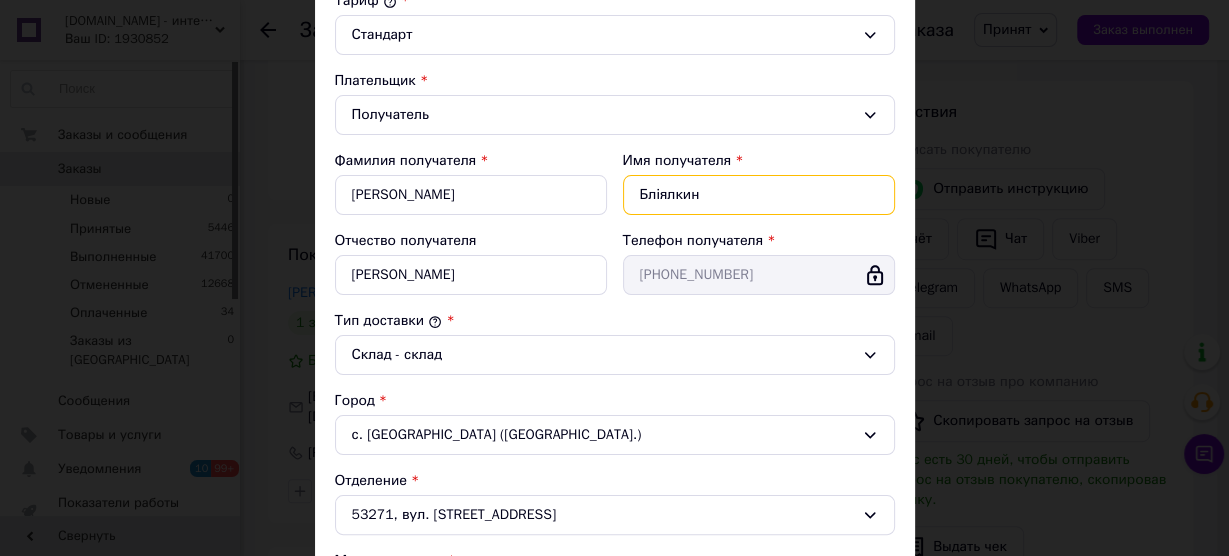 click on "Бліялкин" at bounding box center (759, 195) 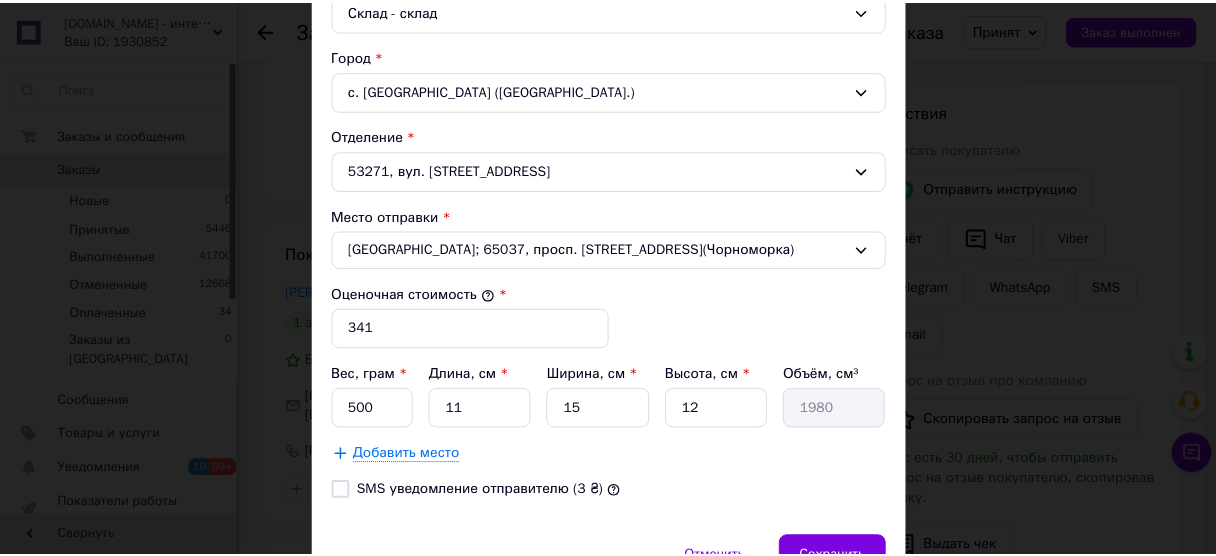 scroll, scrollTop: 686, scrollLeft: 0, axis: vertical 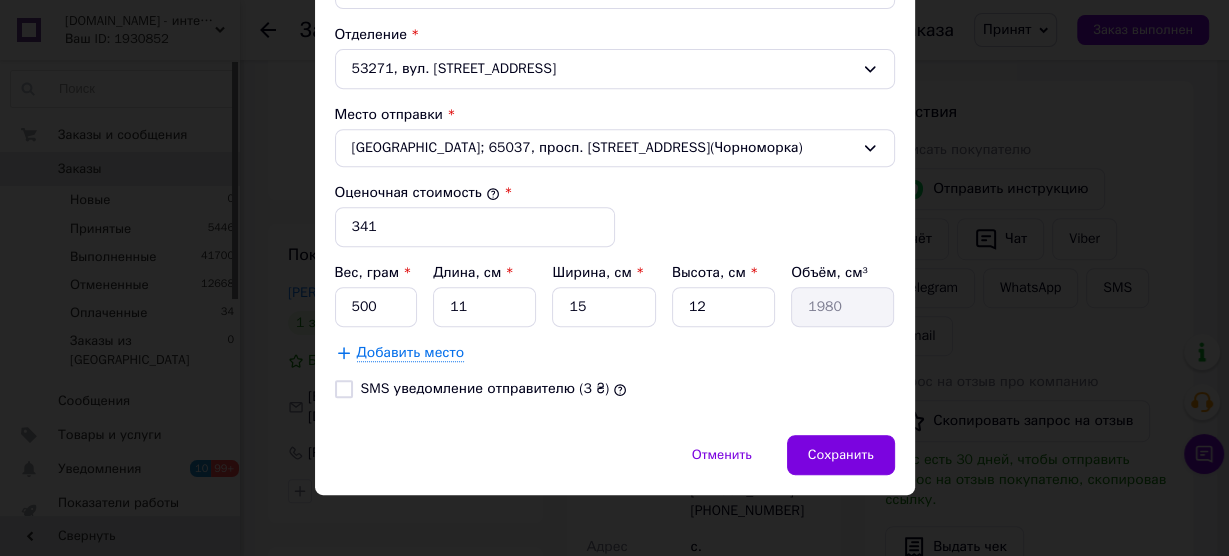 type on "[PERSON_NAME]" 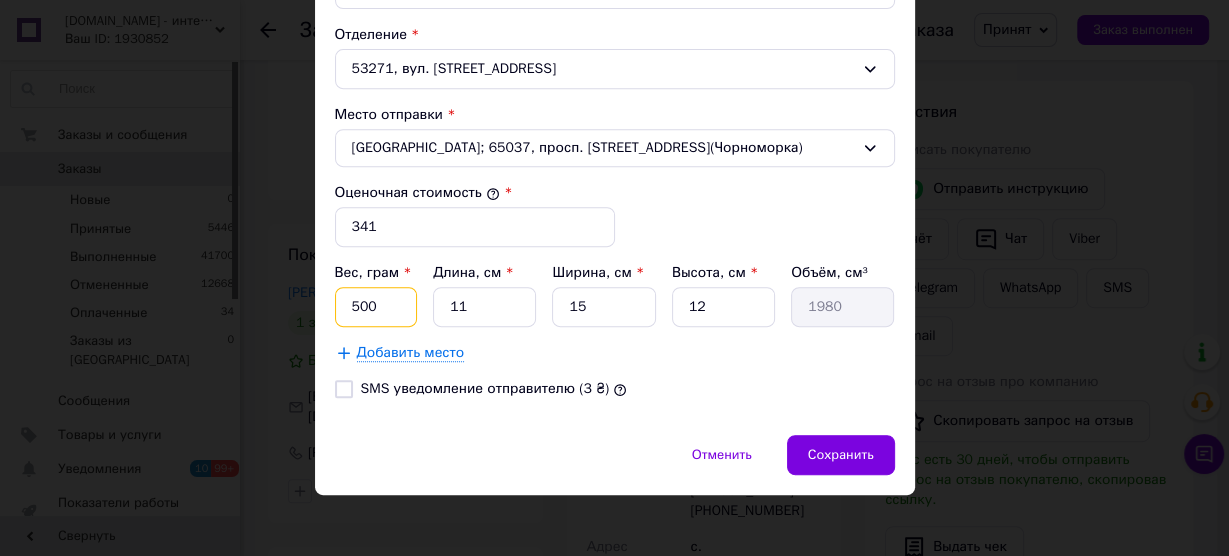 drag, startPoint x: 386, startPoint y: 301, endPoint x: 321, endPoint y: 301, distance: 65 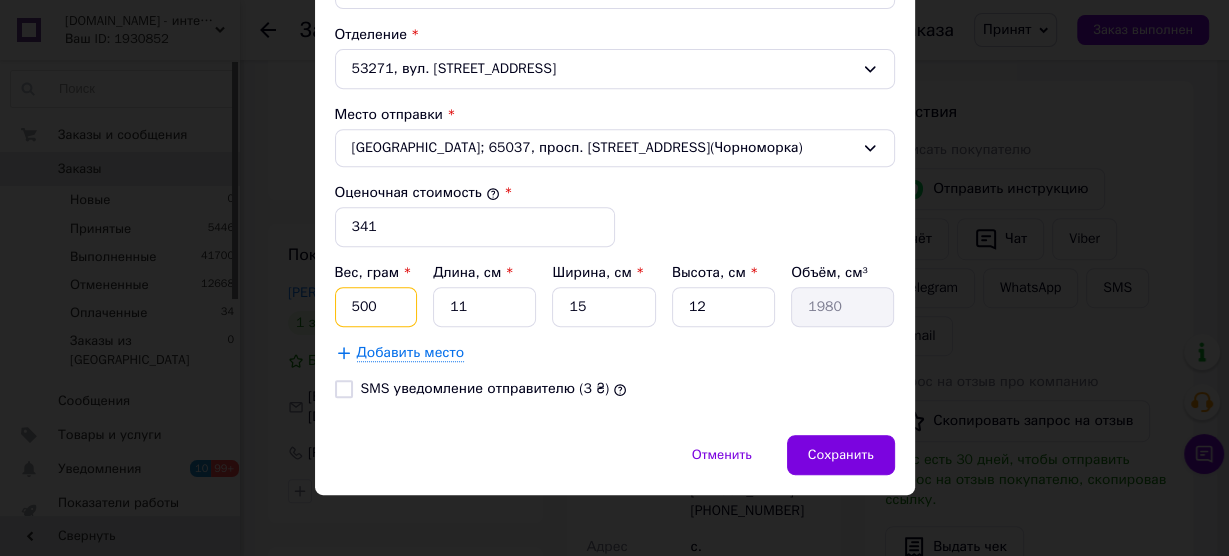 click on "Способ доставки Укрпошта (платная) Тариф     * Стандарт Плательщик   * Получатель Фамилия получателя   * [PERSON_NAME] Имя получателя   * [PERSON_NAME] Отчество получателя Костянтинович Телефон получателя   * [PHONE_NUMBER] Тип доставки     * Склад - склад Город с. [GEOGRAPHIC_DATA] ([GEOGRAPHIC_DATA].) Отделение 53271, вул. [STREET_ADDRESS] Место отправки   * [GEOGRAPHIC_DATA]; 65037, просп. Свободи, 47(Чорноморка) Оценочная стоимость     * 341 Вес, грам   * 500 Длина, см   * 11 Ширина, см   * 15 Высота, см   * 12 Объём, см³ 1980 Добавить место SMS уведомление отправителю (3 ₴)" at bounding box center (615, -60) 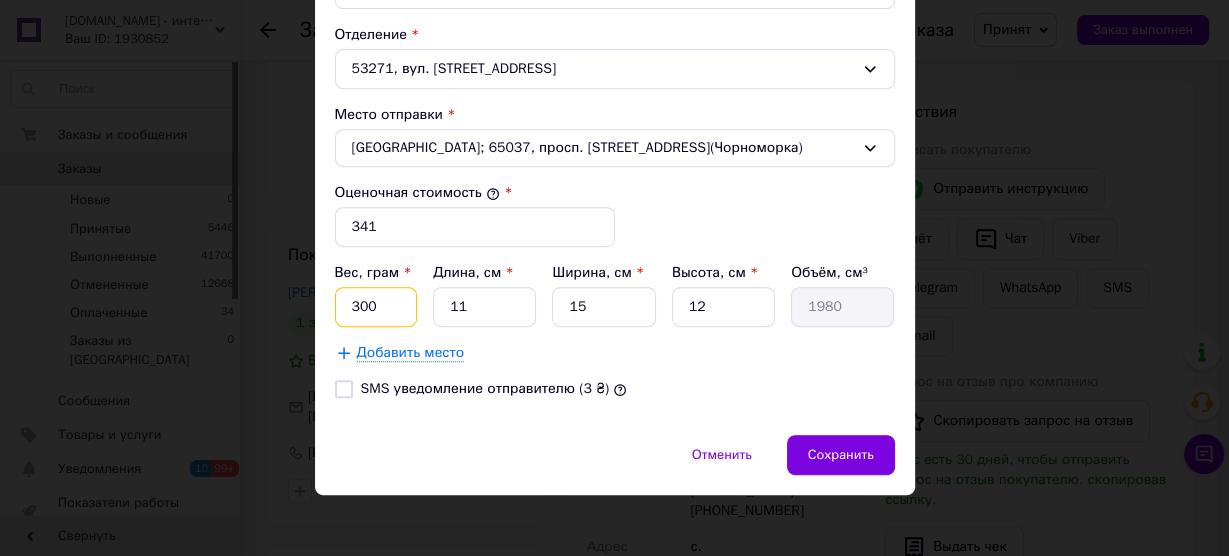 type on "300" 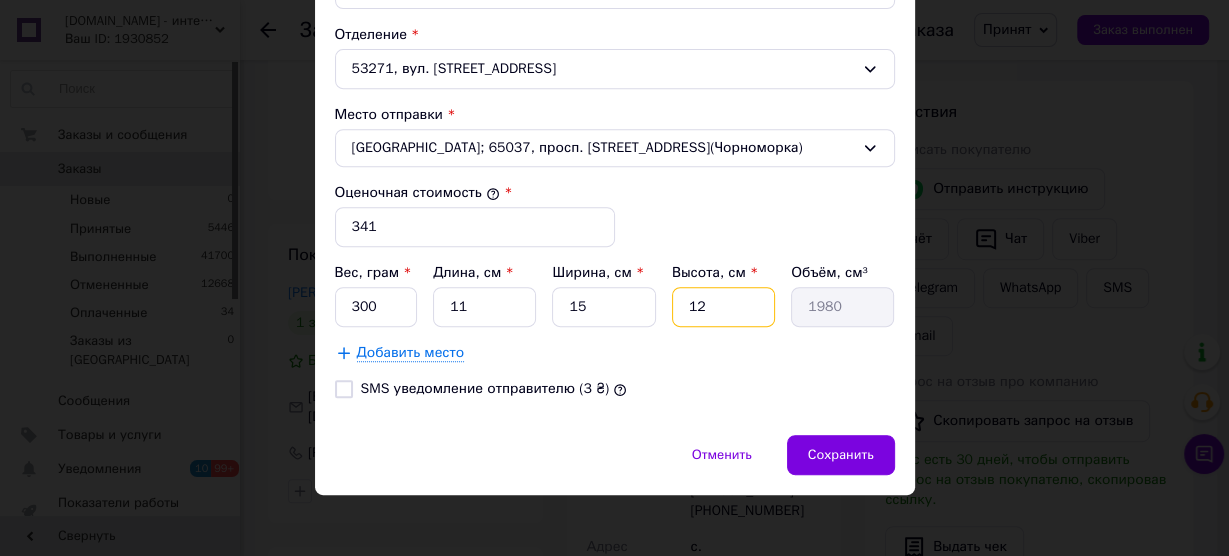 drag, startPoint x: 705, startPoint y: 296, endPoint x: 673, endPoint y: 299, distance: 32.140316 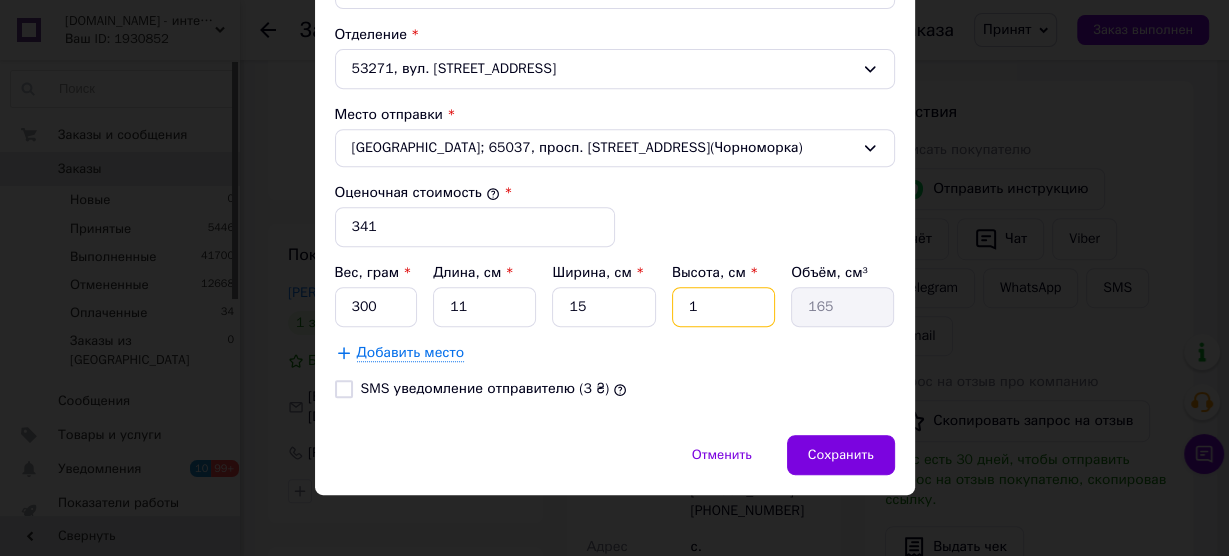 type on "1" 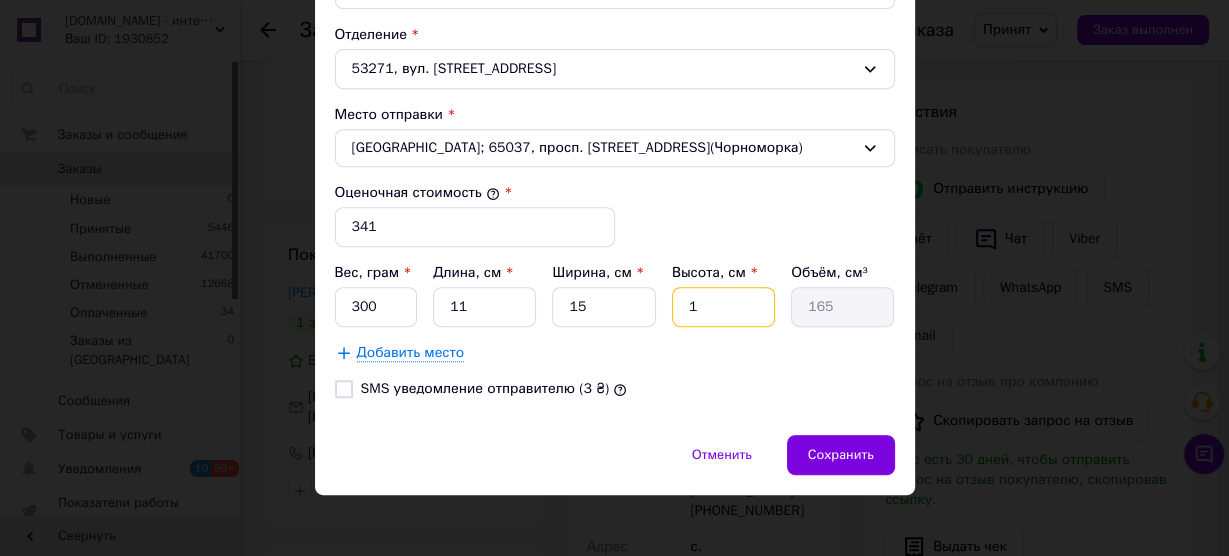 type on "165" 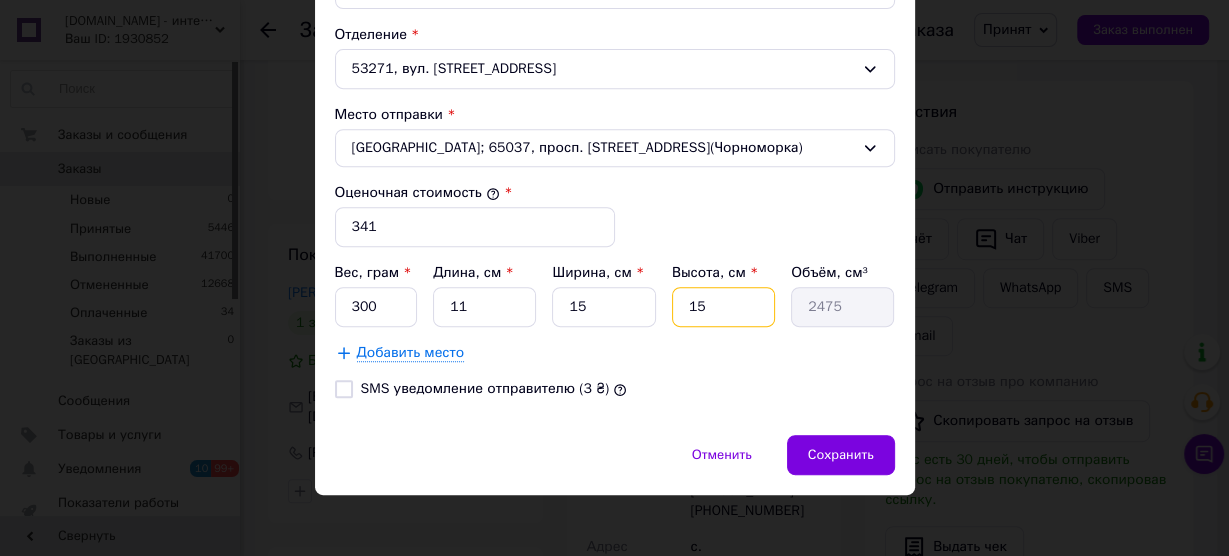 type on "15" 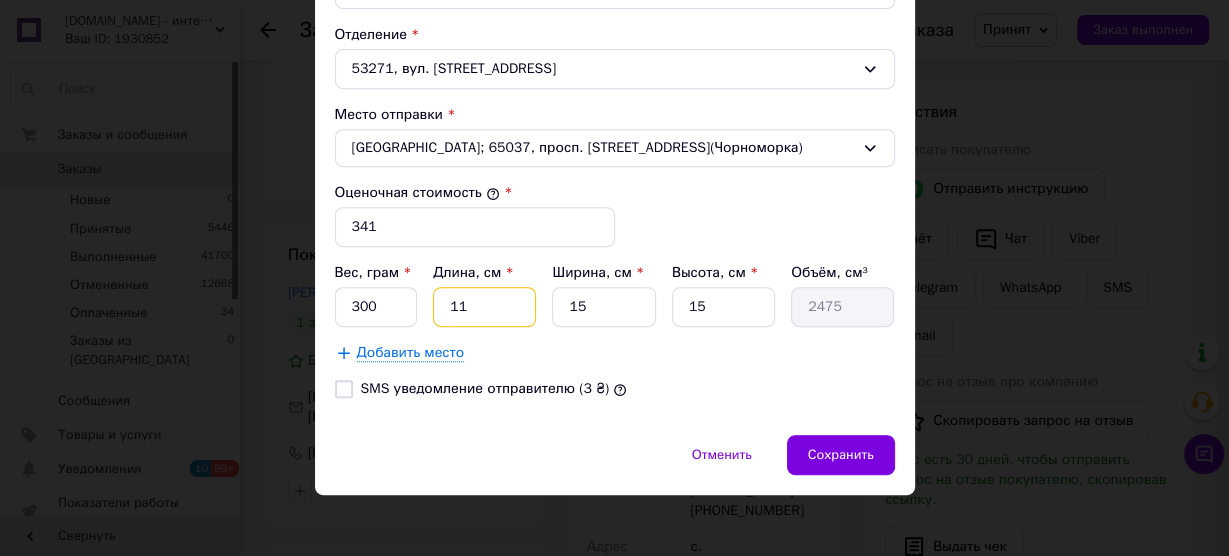 drag, startPoint x: 462, startPoint y: 292, endPoint x: 419, endPoint y: 292, distance: 43 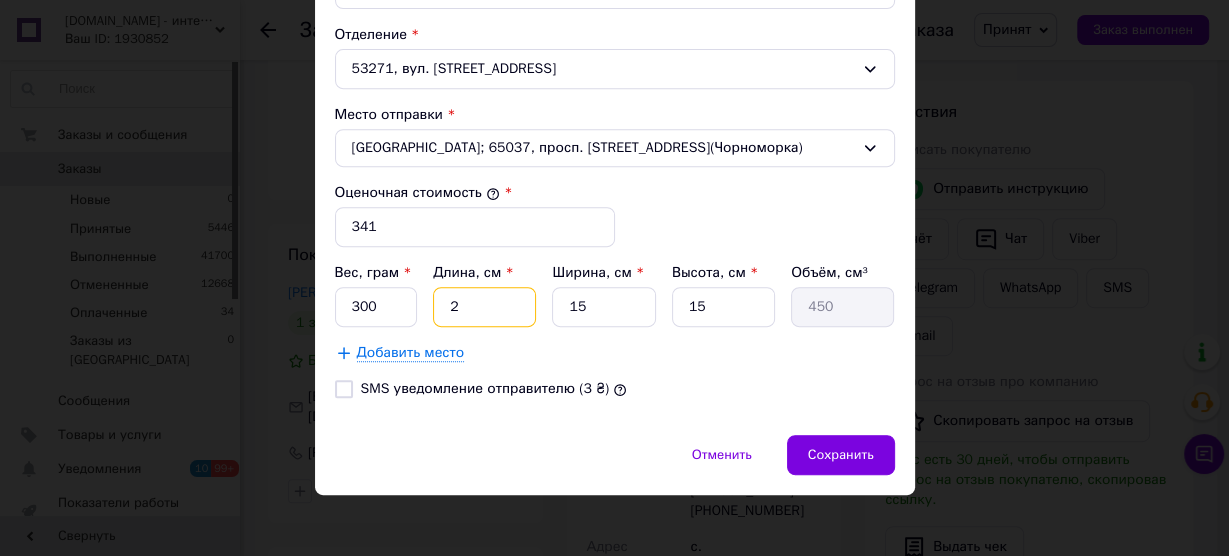 type on "20" 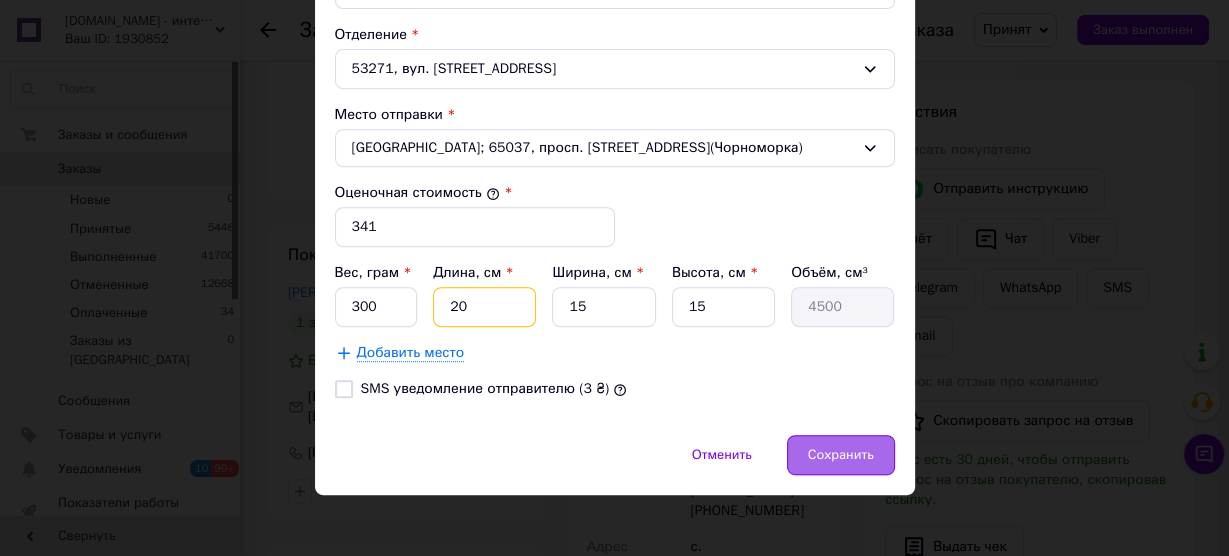 type on "20" 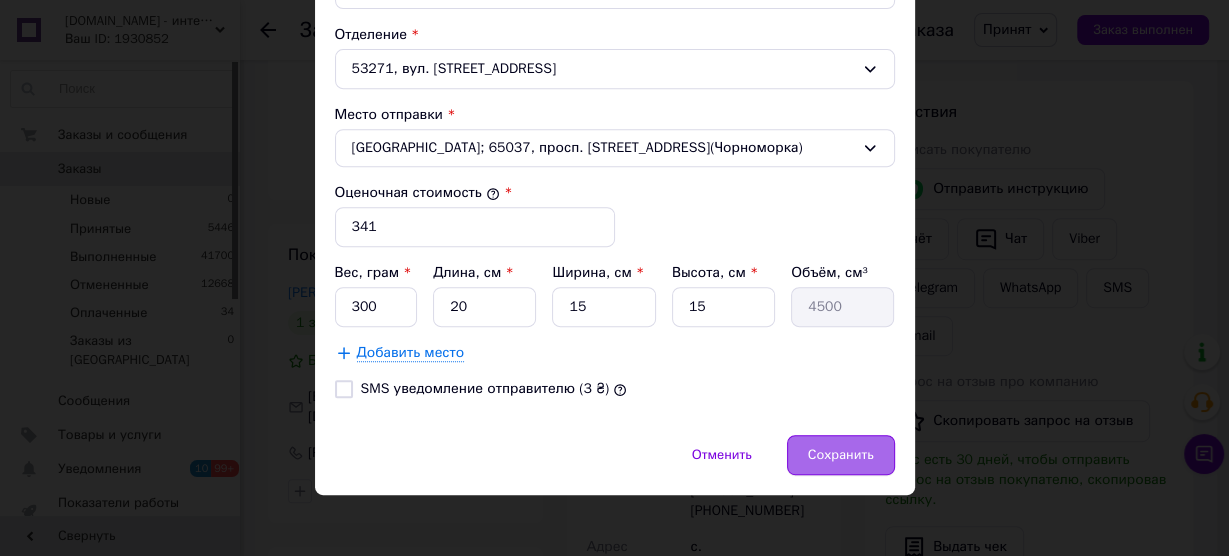 click on "Сохранить" at bounding box center (841, 455) 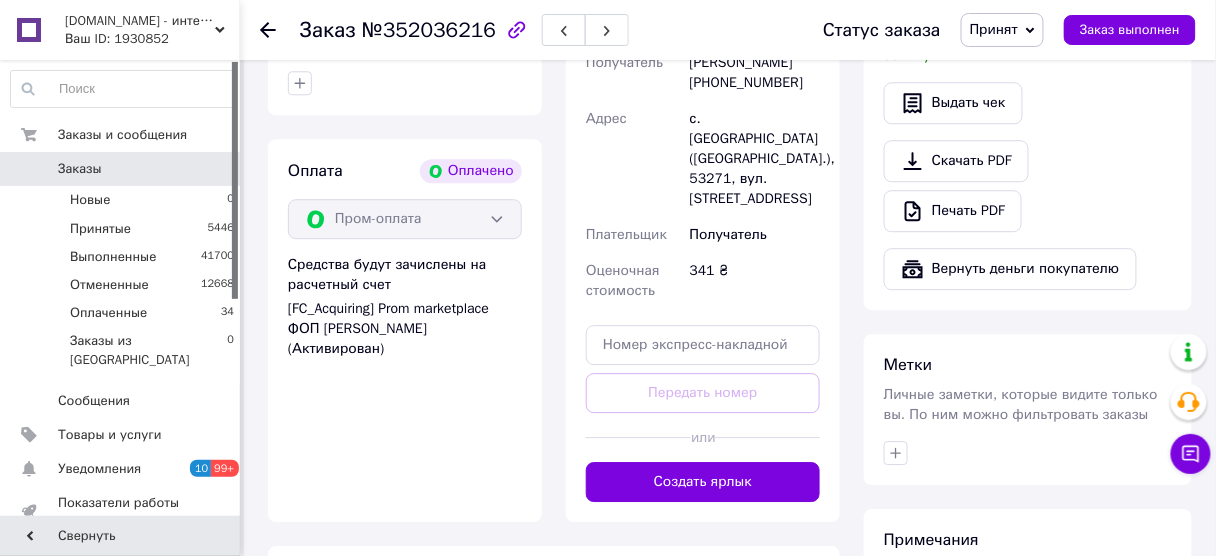 scroll, scrollTop: 1440, scrollLeft: 0, axis: vertical 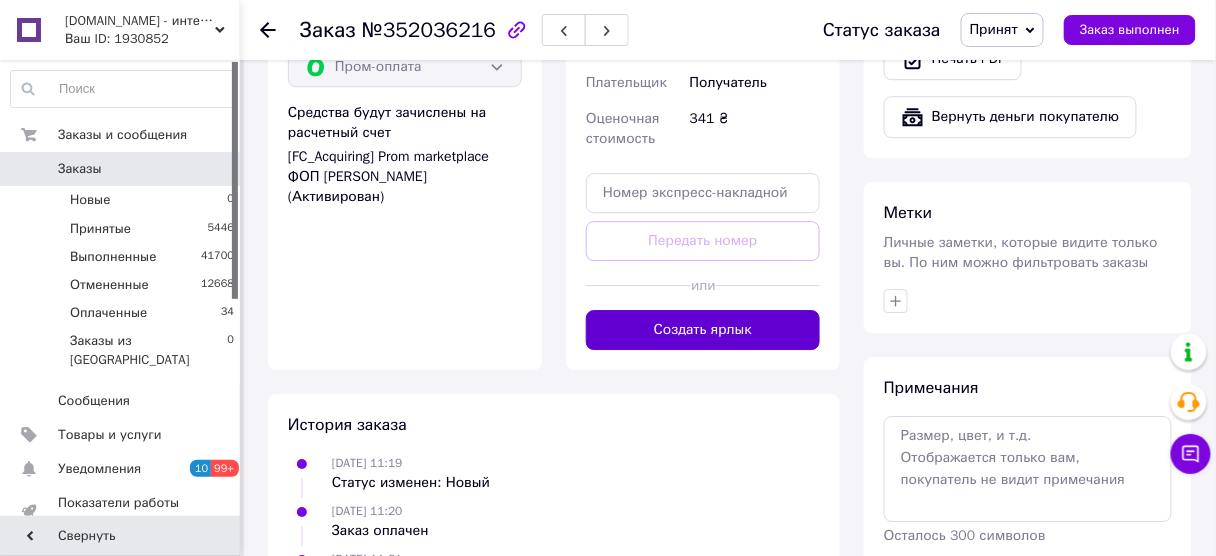 click on "Создать ярлык" at bounding box center [703, 330] 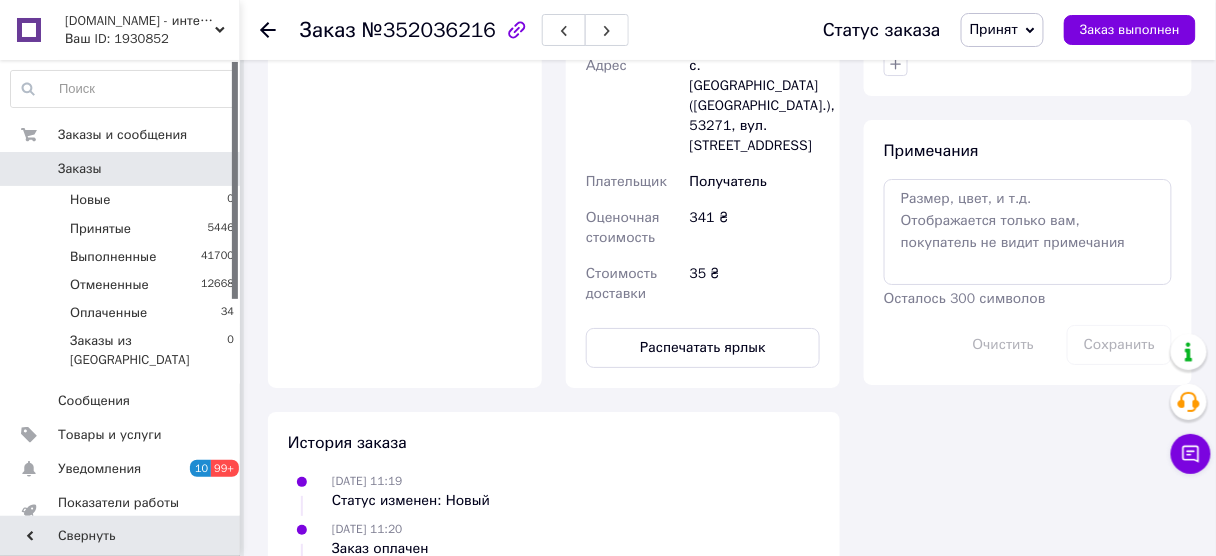 scroll, scrollTop: 1840, scrollLeft: 0, axis: vertical 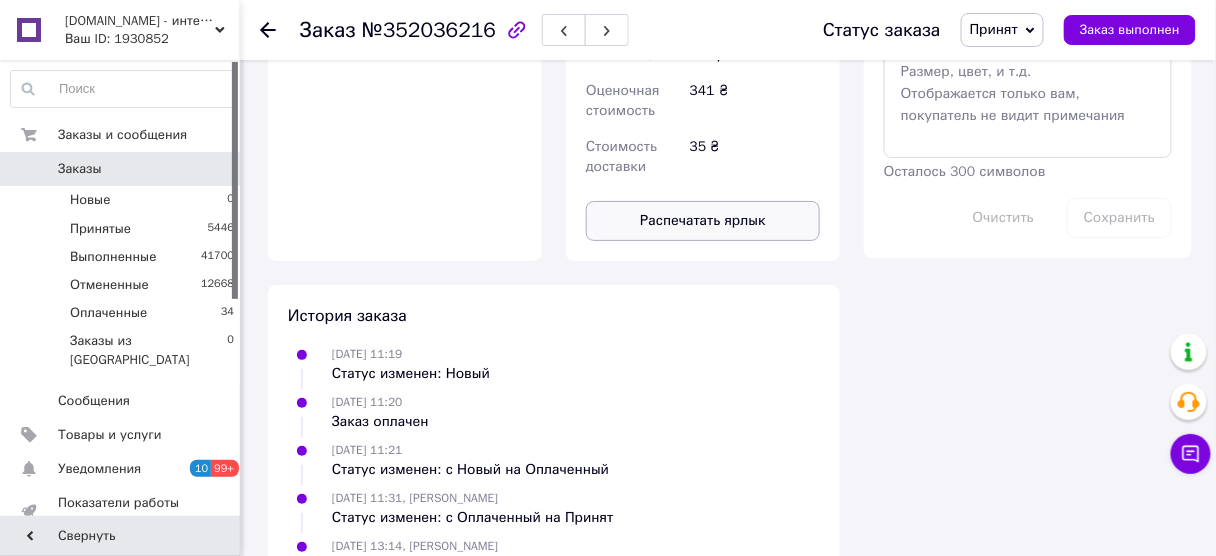 click on "Распечатать ярлык" at bounding box center [703, 221] 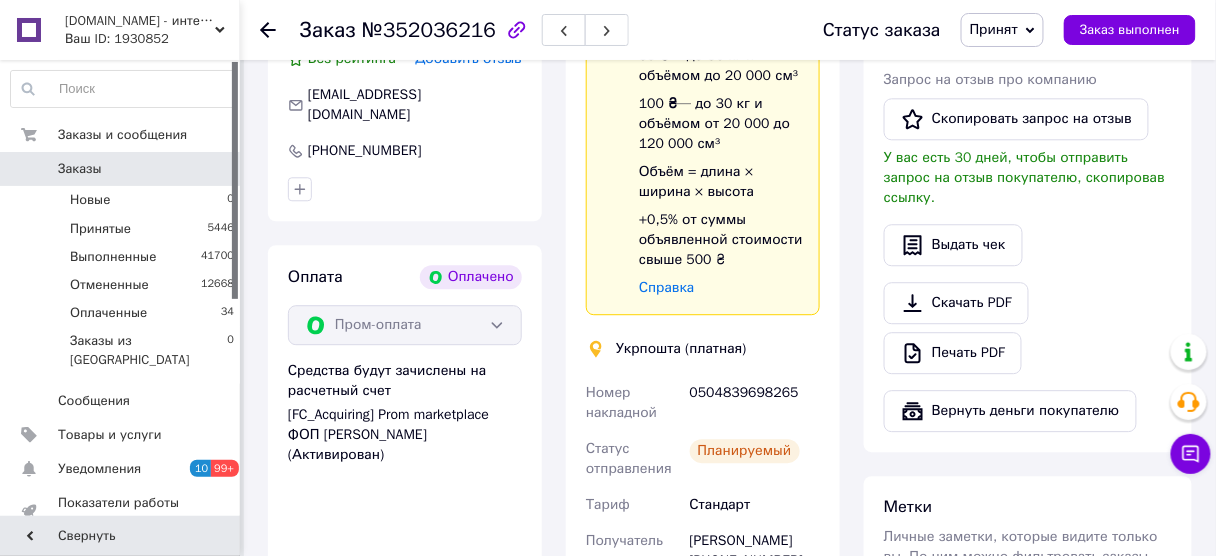 scroll, scrollTop: 960, scrollLeft: 0, axis: vertical 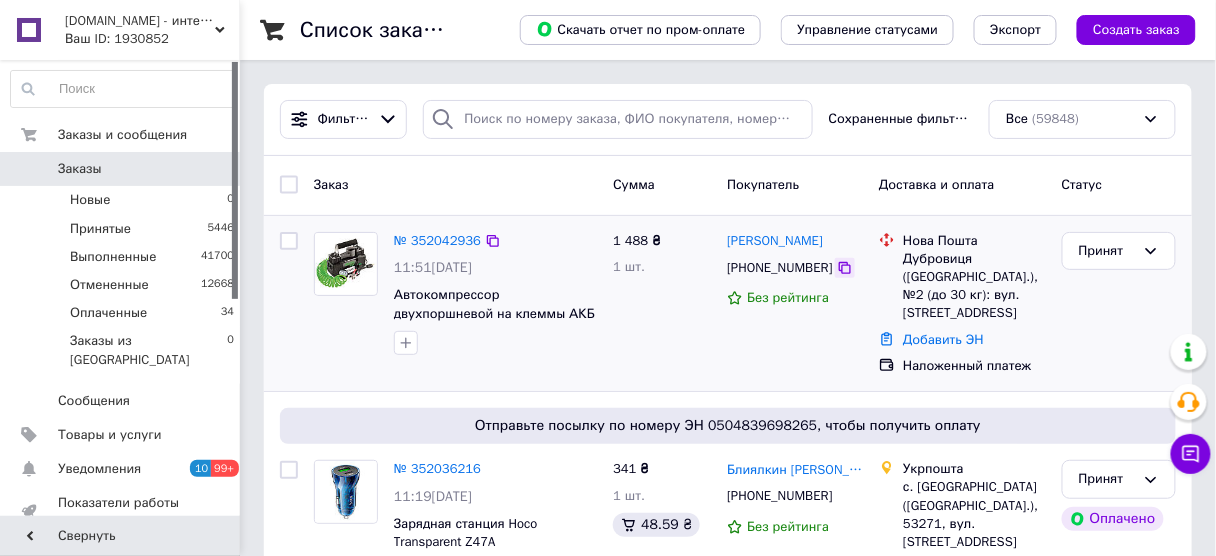 click 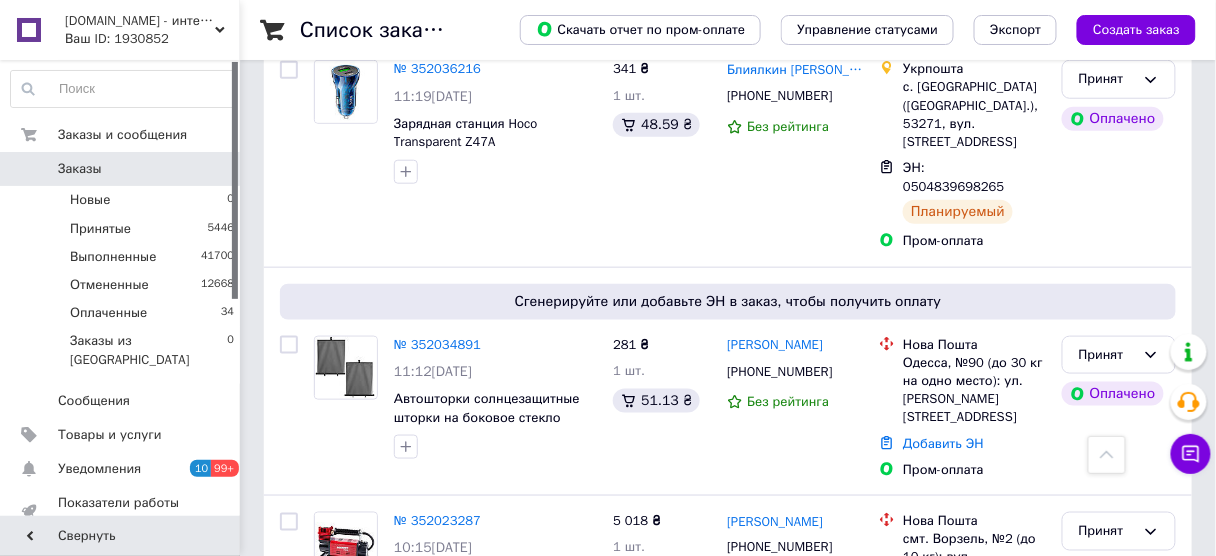 scroll, scrollTop: 0, scrollLeft: 0, axis: both 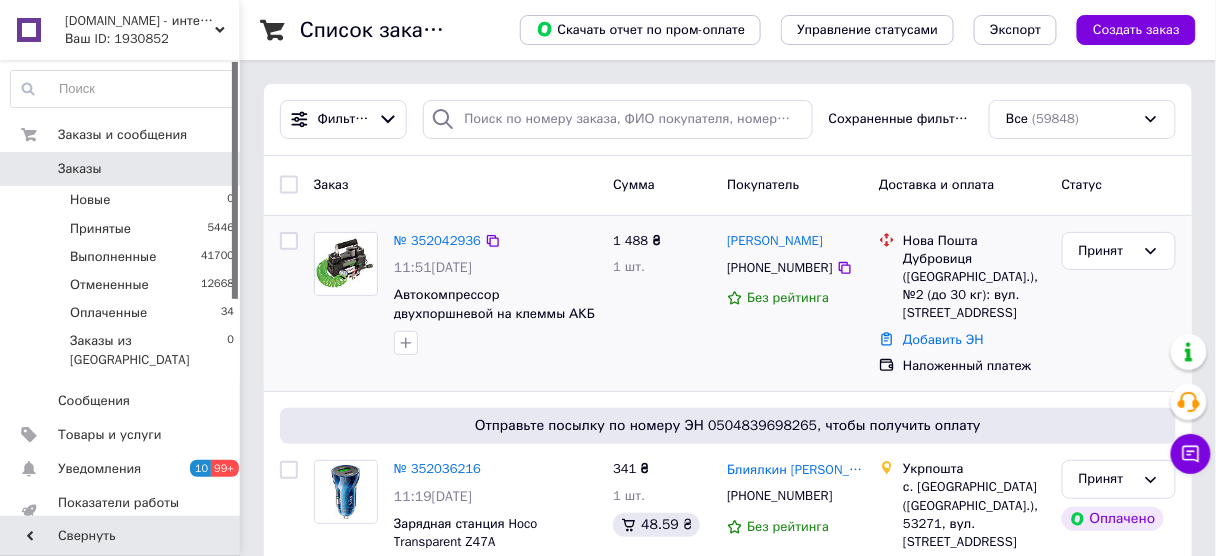 click on "1 488 ₴ 1 шт." at bounding box center [662, 304] 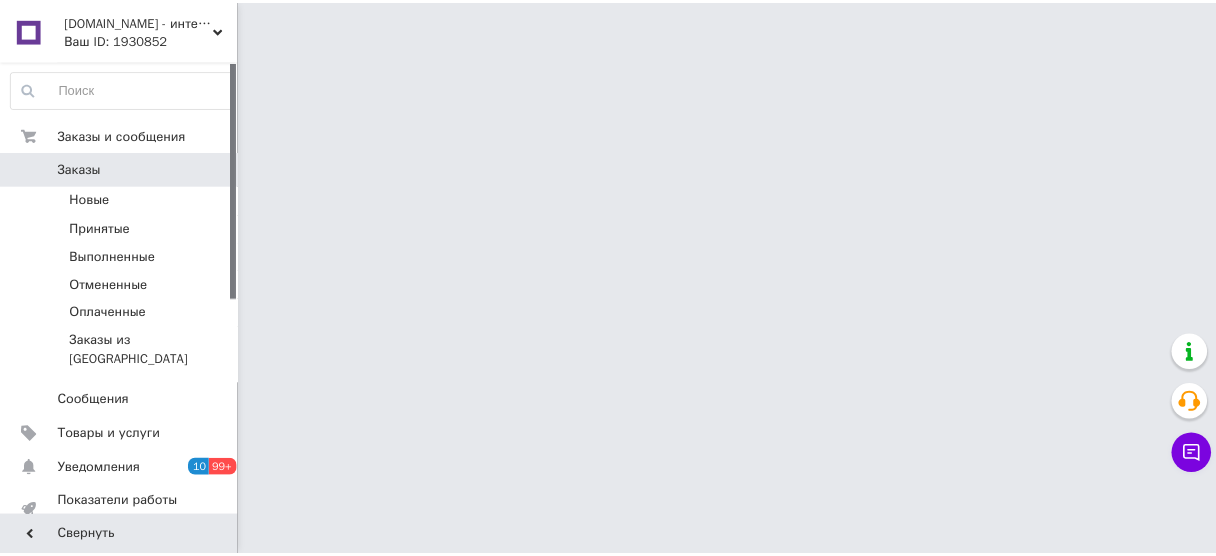 scroll, scrollTop: 0, scrollLeft: 0, axis: both 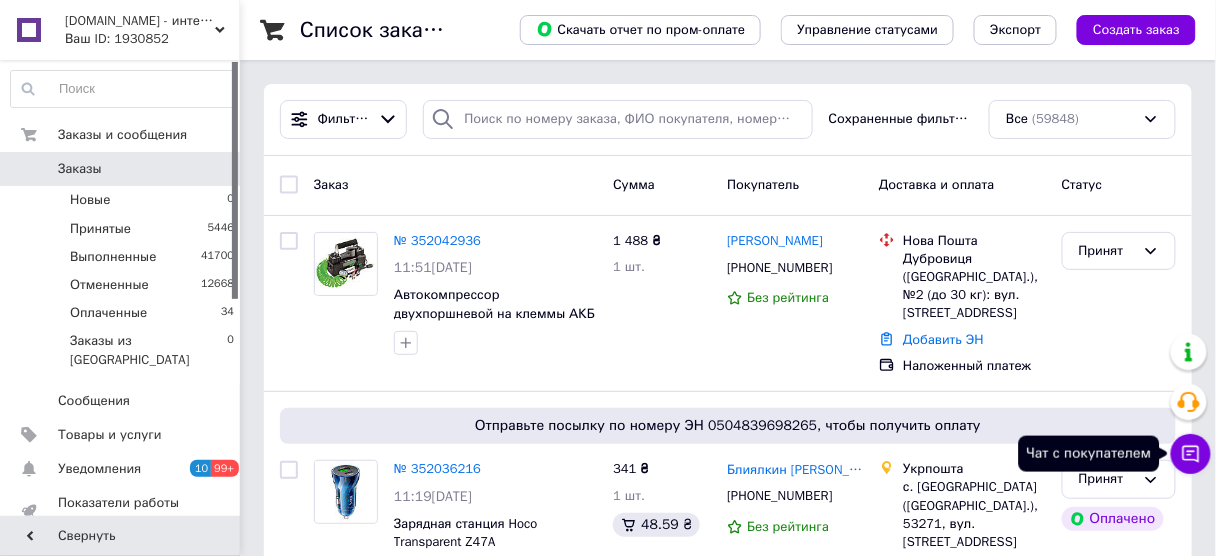 click on "Чат с покупателем" at bounding box center [1191, 454] 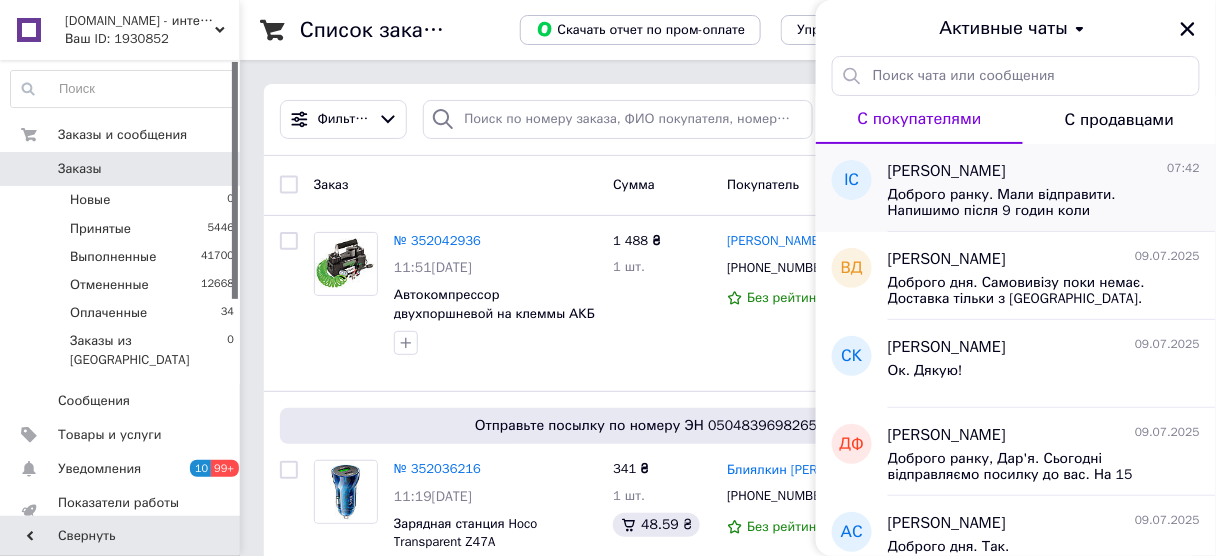 click on "Доброго ранку. Мали відправити. Напишимо після 9 годин коли відправили. Чекайте смс." at bounding box center [1030, 203] 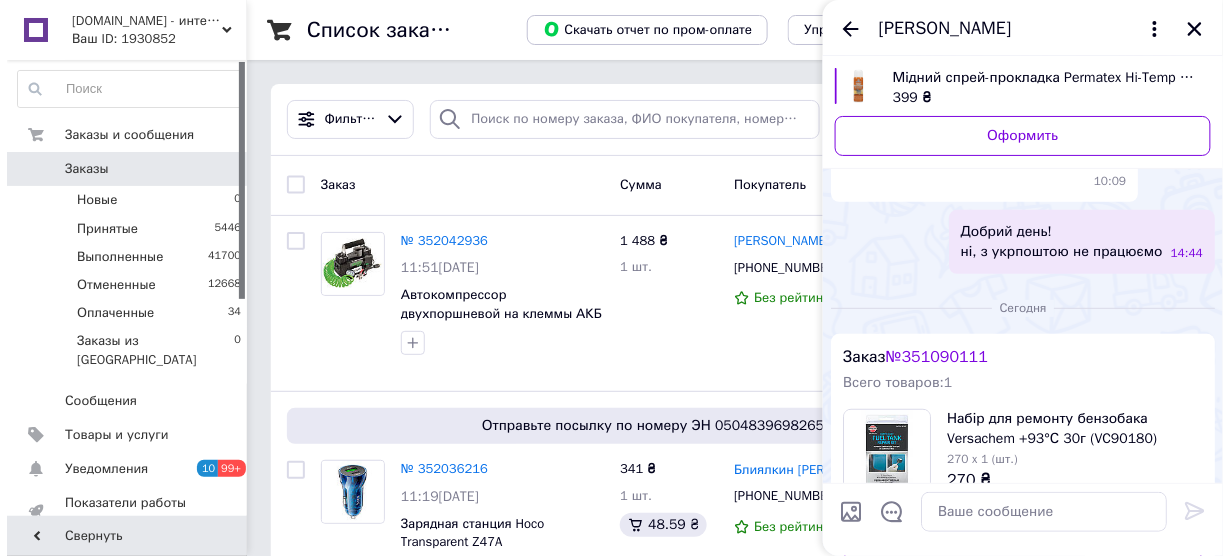 scroll, scrollTop: 212, scrollLeft: 0, axis: vertical 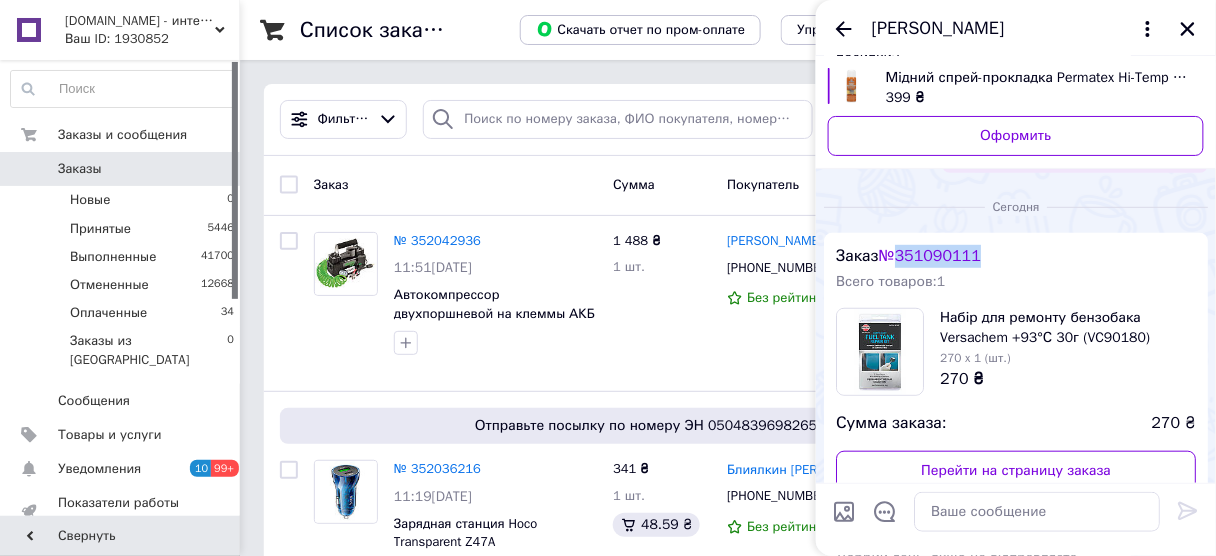 drag, startPoint x: 903, startPoint y: 253, endPoint x: 1004, endPoint y: 260, distance: 101.24229 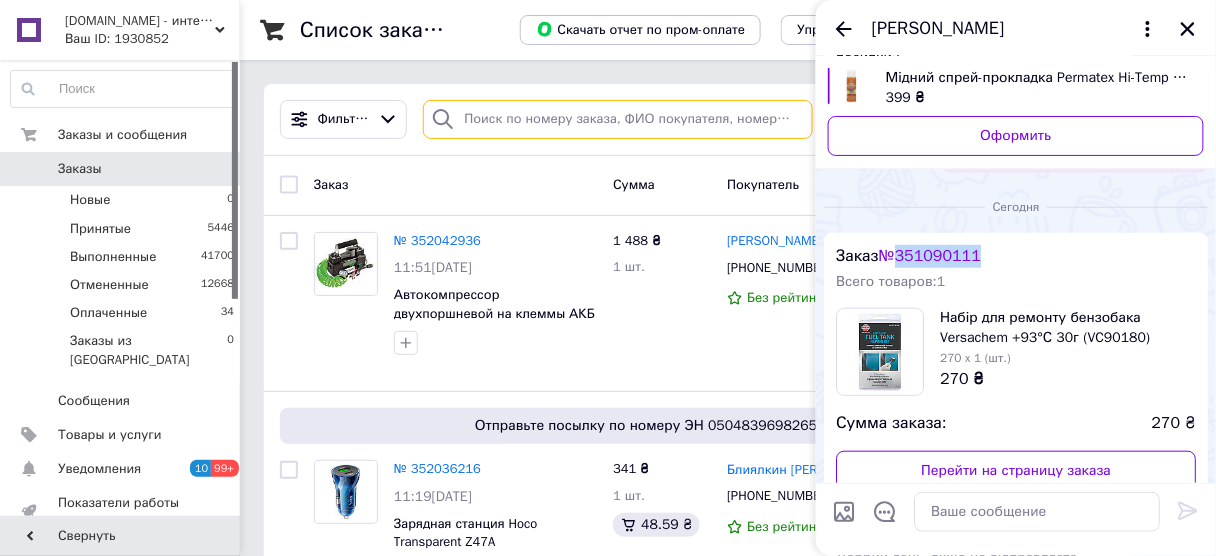click at bounding box center [617, 119] 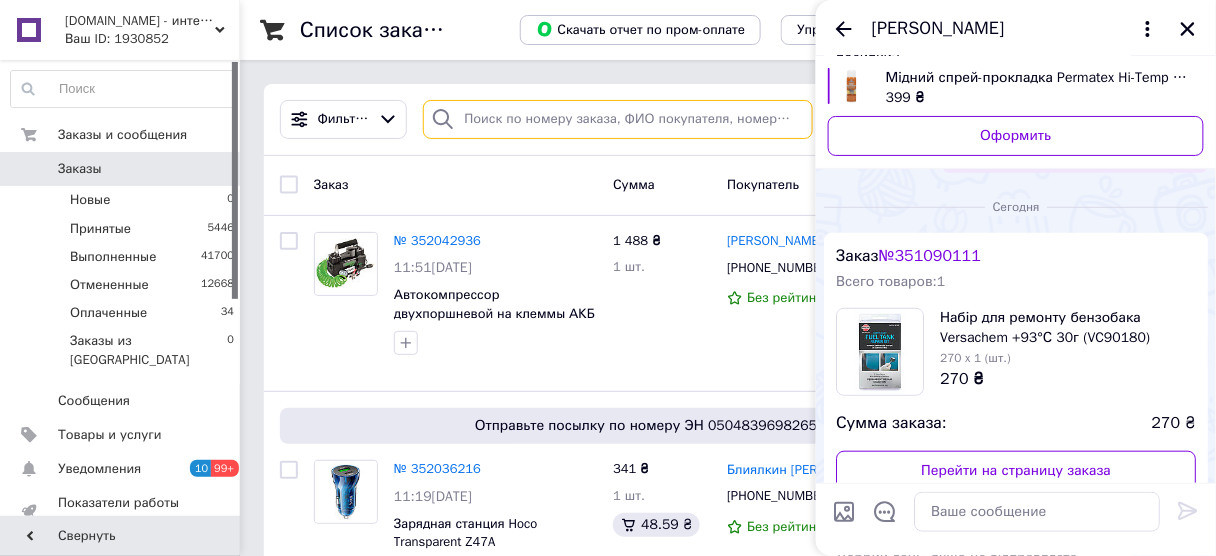 paste on "351090111" 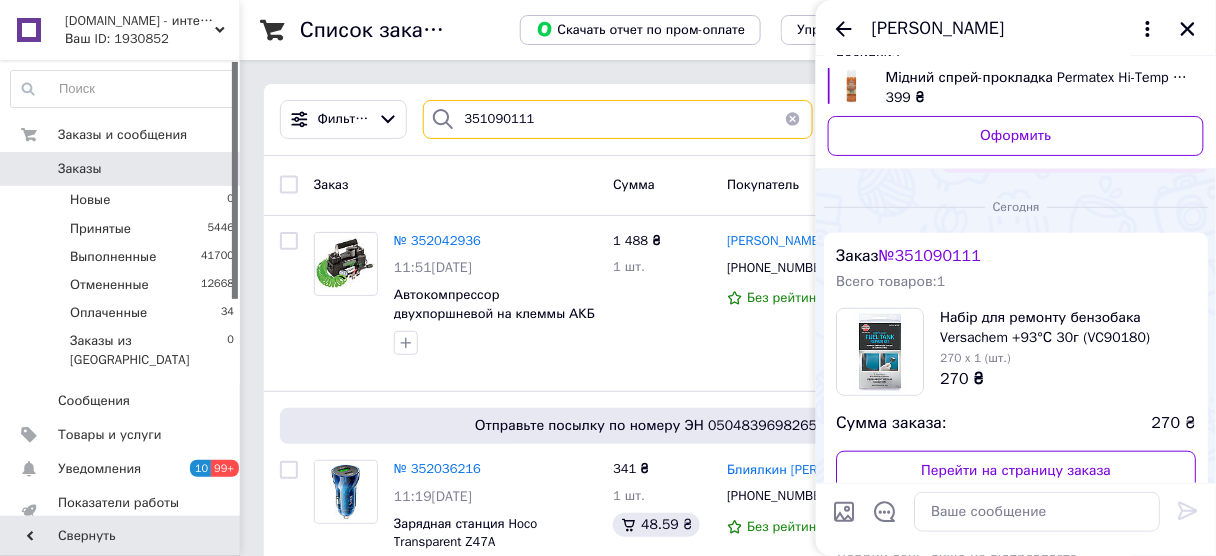 type on "351090111" 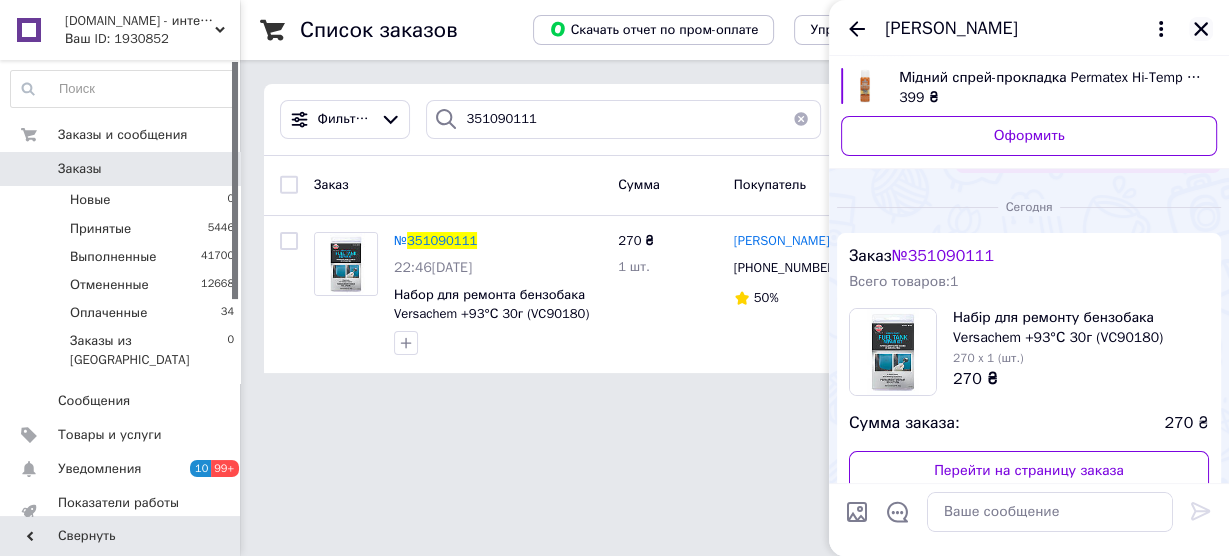 click 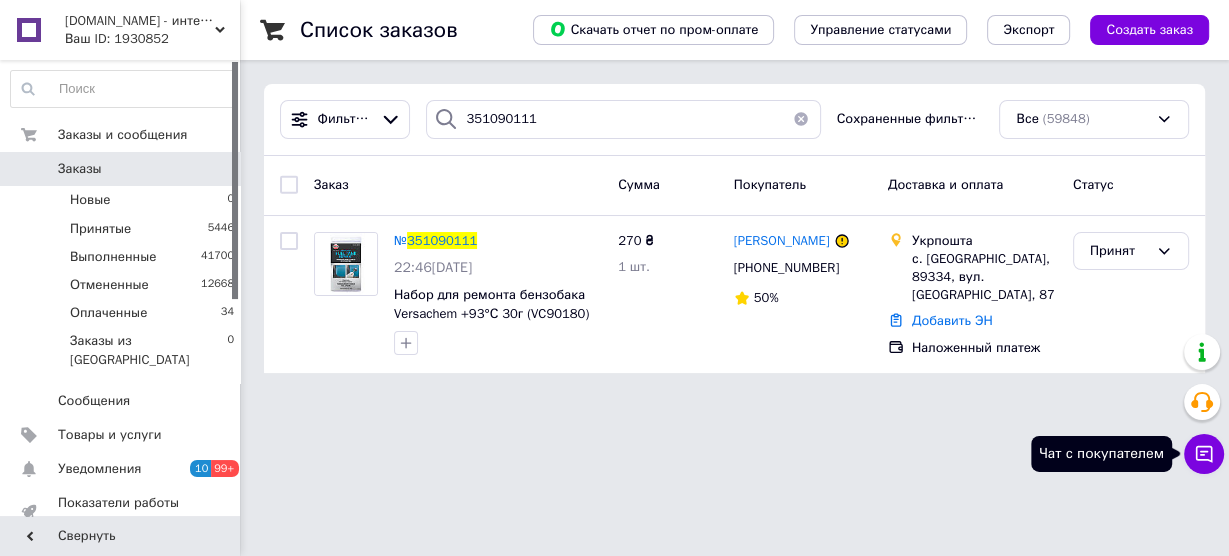 click 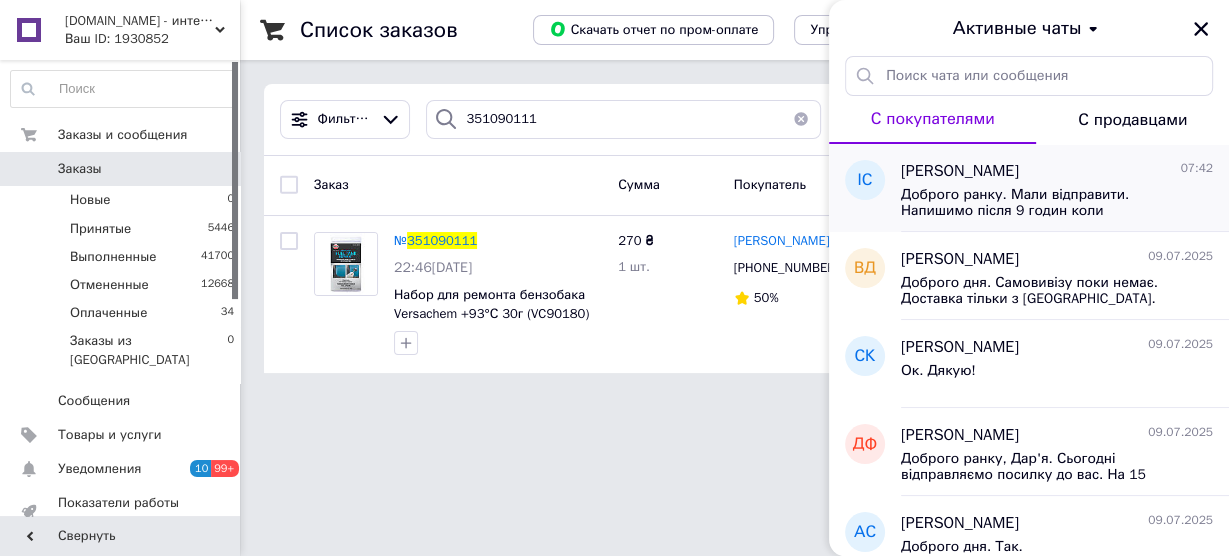 click on "Доброго ранку. Мали відправити. Напишимо після 9 годин коли відправили. Чекайте смс." at bounding box center (1043, 203) 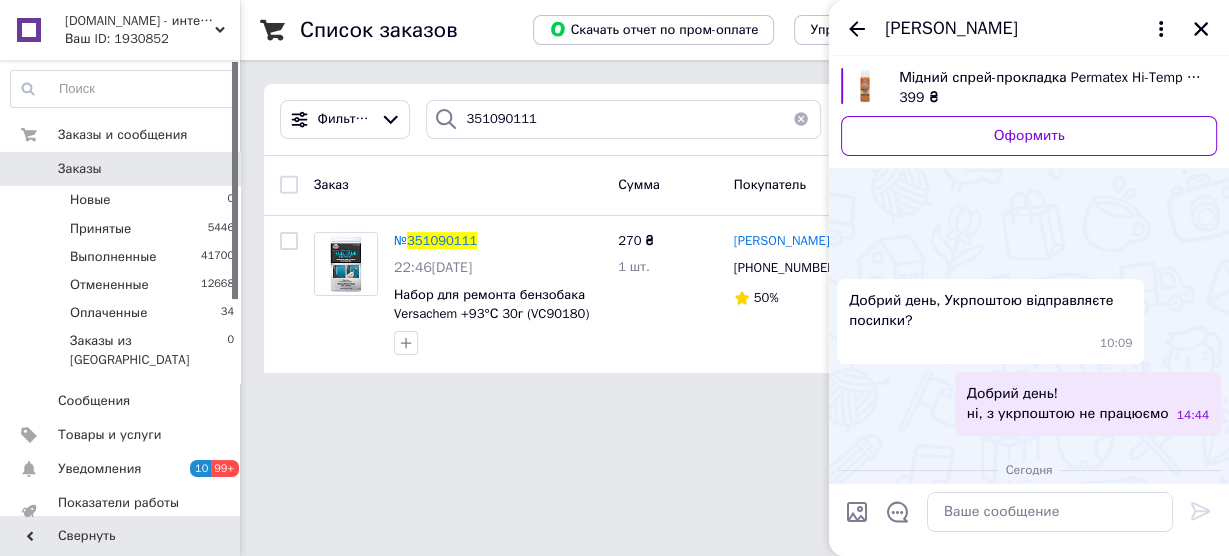 scroll, scrollTop: 714, scrollLeft: 0, axis: vertical 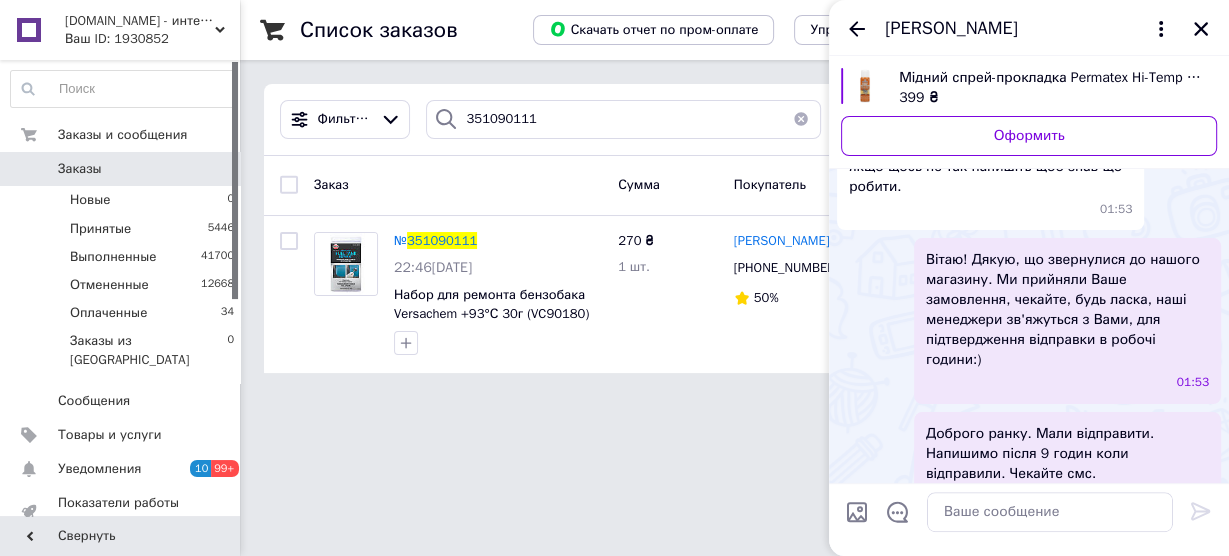click at bounding box center (1029, 512) 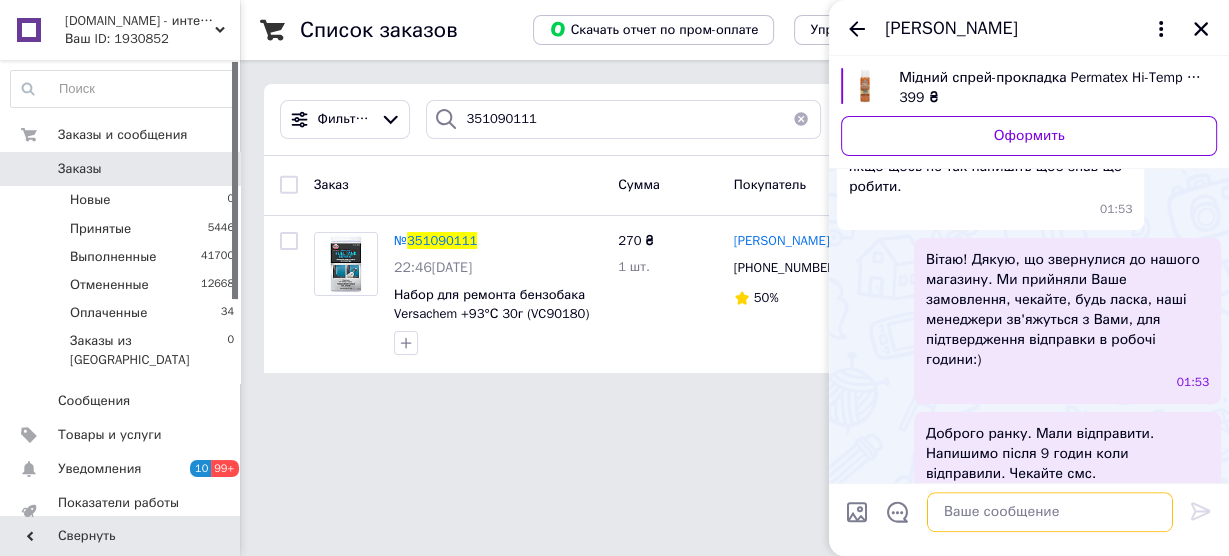 click at bounding box center [1050, 512] 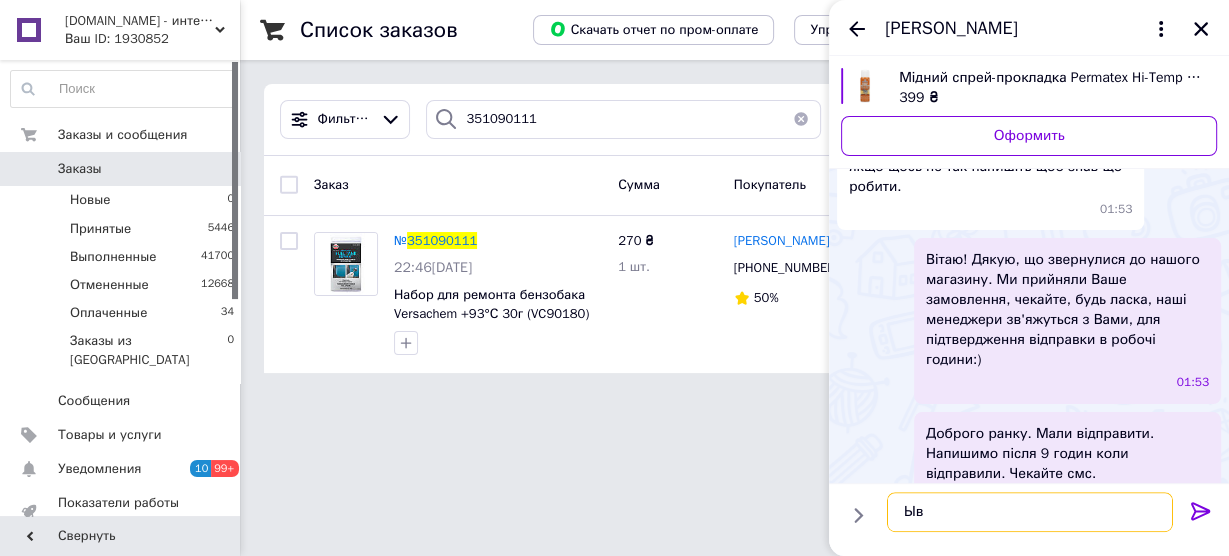 type on "Ы" 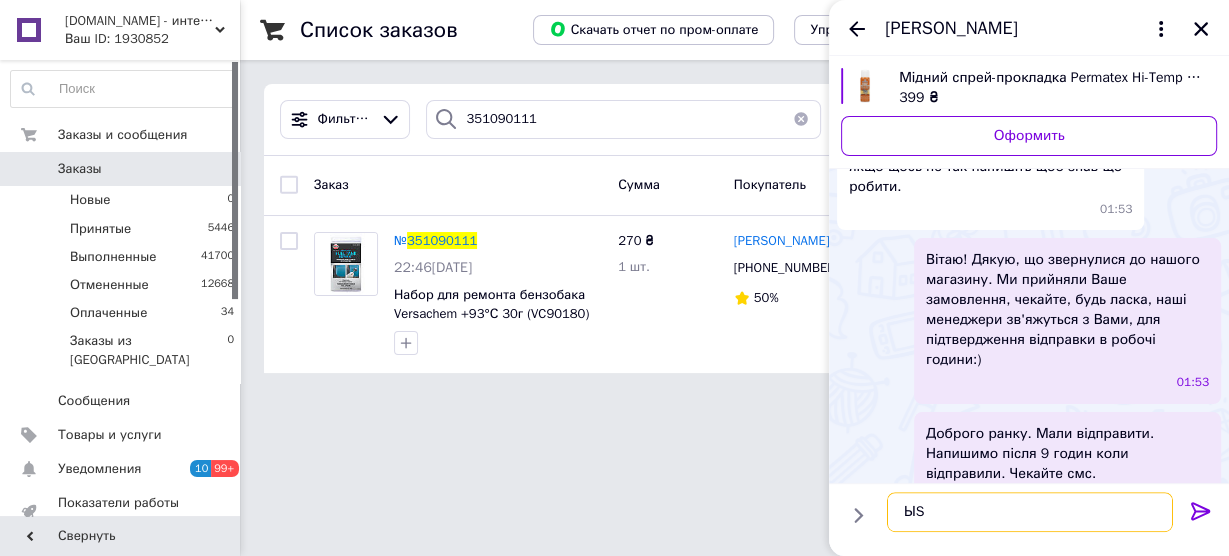 type on "Ы" 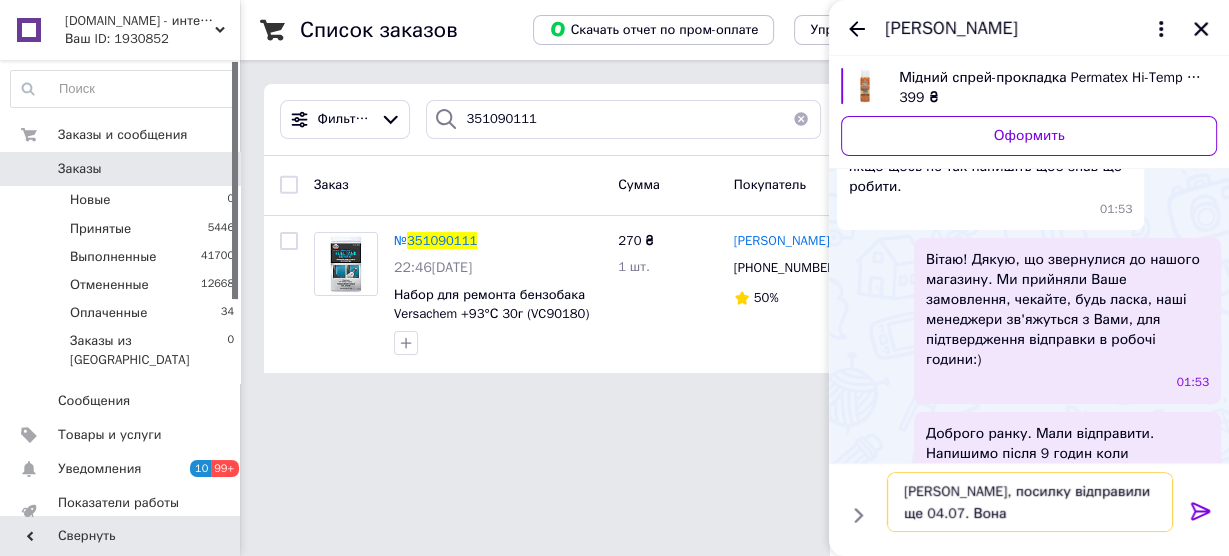 scroll, scrollTop: 1, scrollLeft: 0, axis: vertical 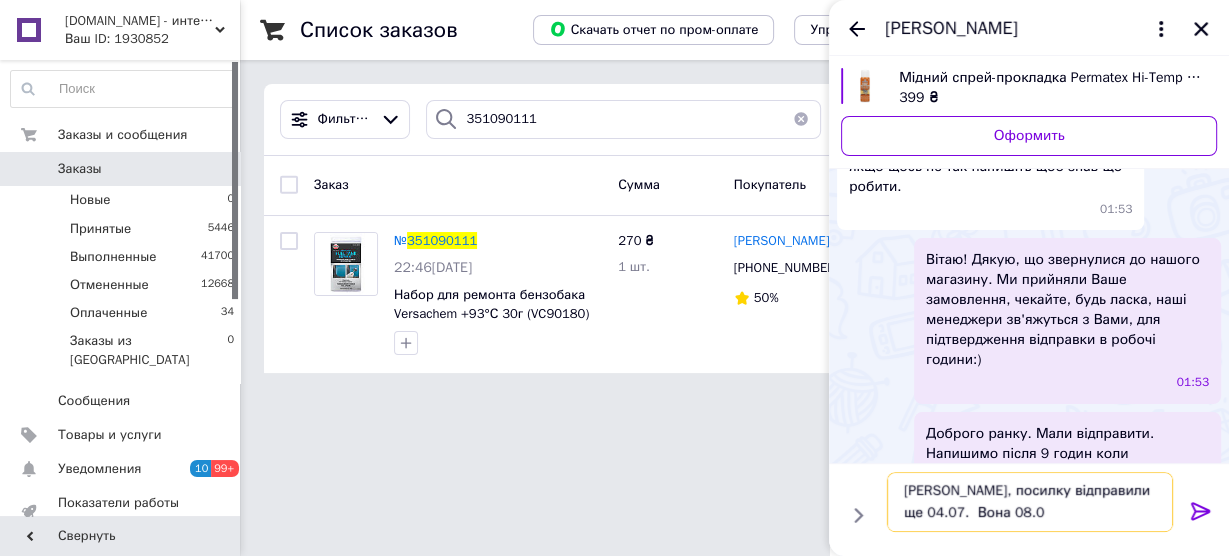 click on "Іван, посилку відправили ще 04.07.  Вона 08.0" at bounding box center [1030, 502] 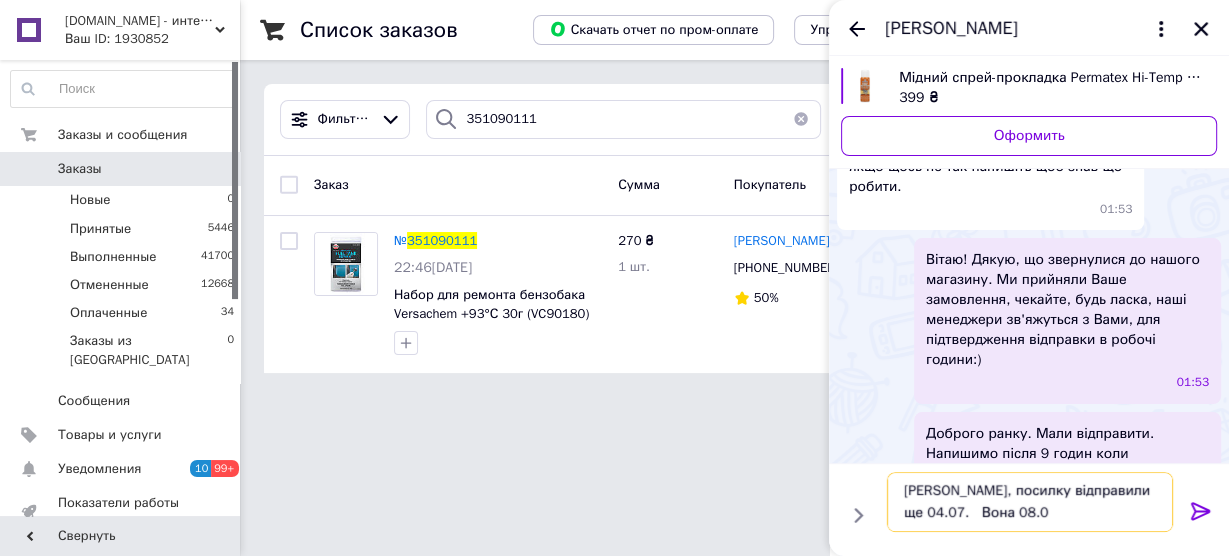 click on "Іван, посилку відправили ще 04.07.   Вона 08.0" at bounding box center [1030, 502] 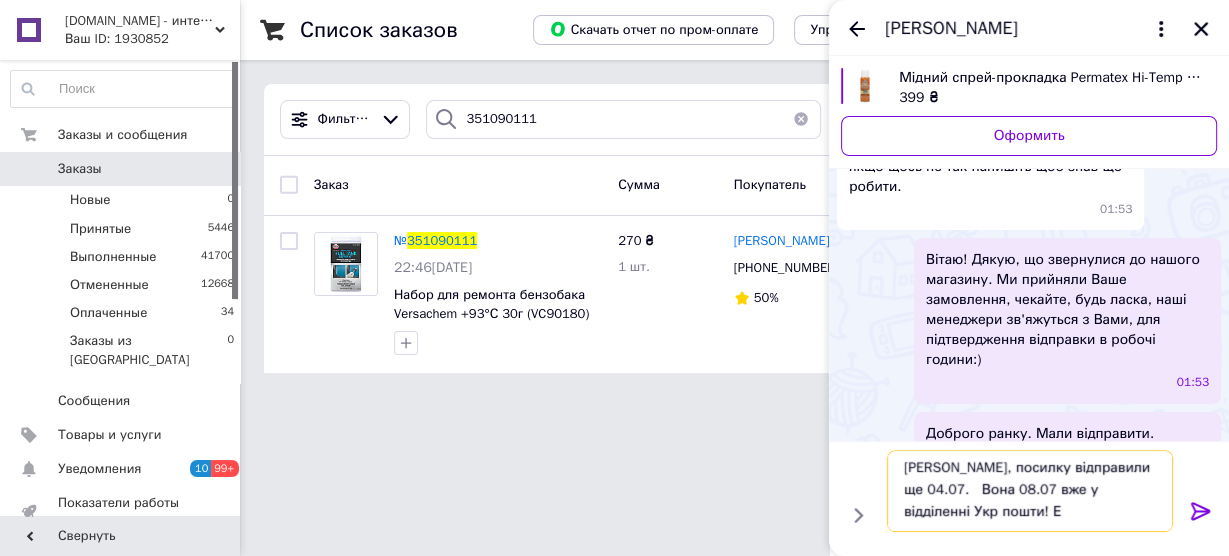 scroll, scrollTop: 1, scrollLeft: 0, axis: vertical 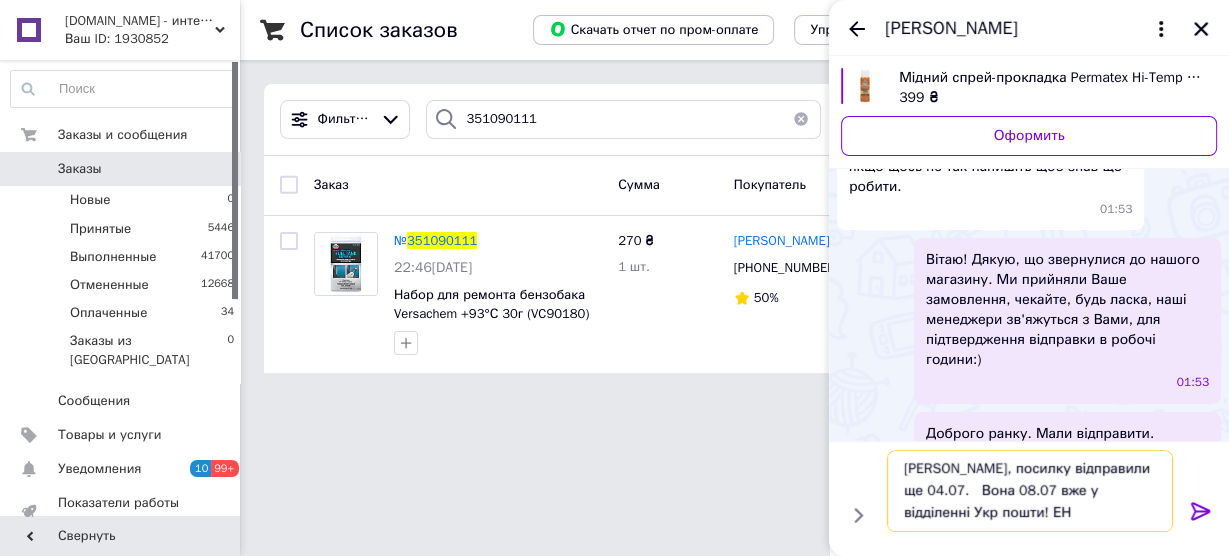 paste on "0505333136303" 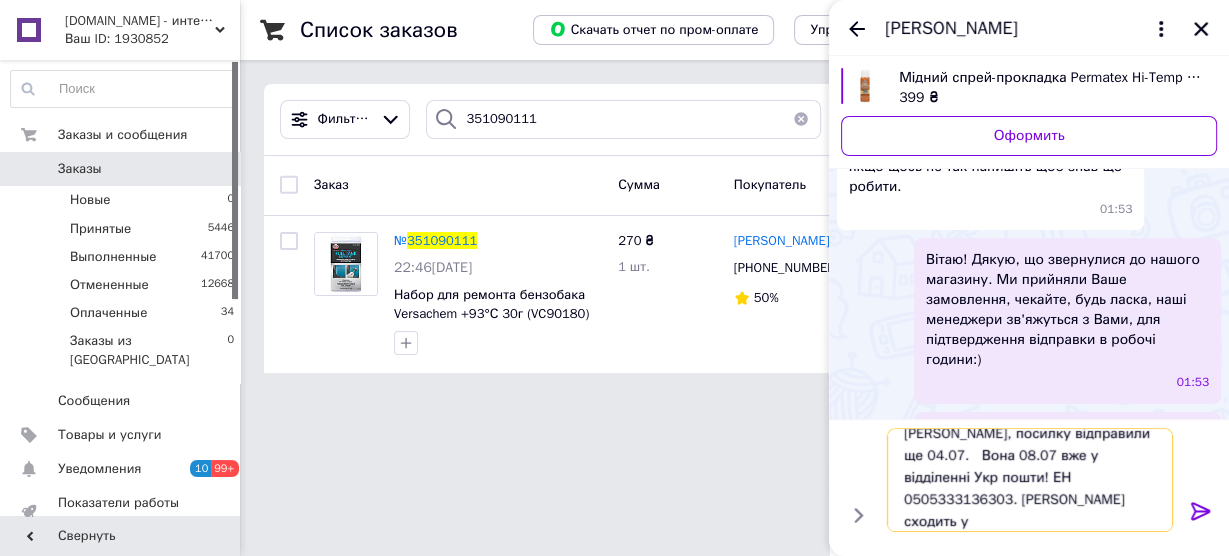scroll, scrollTop: 1, scrollLeft: 0, axis: vertical 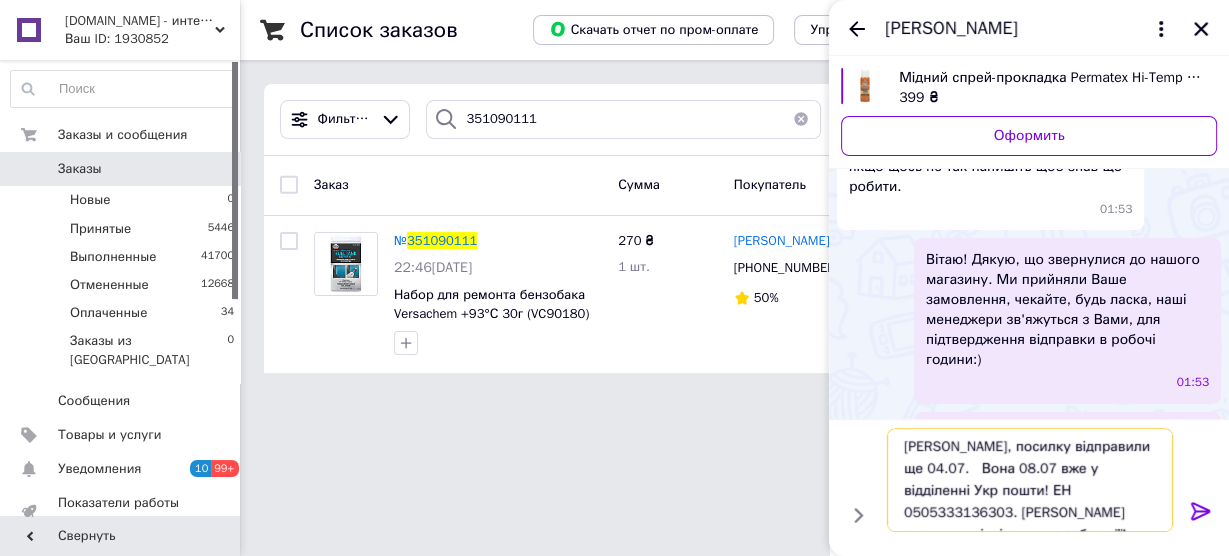 type on "Іван, посилку відправили ще 04.07.   Вона 08.07 вже у відділенні Укр пошти! ЕН 0505333136303. хай Глорія сходить у відділення та забере її!" 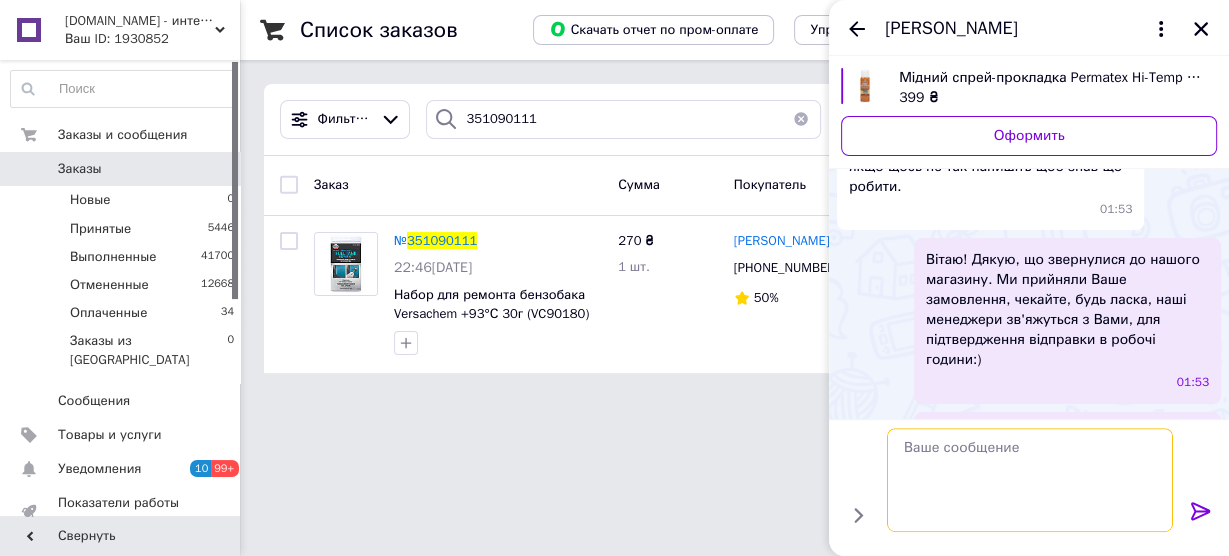 scroll, scrollTop: 0, scrollLeft: 0, axis: both 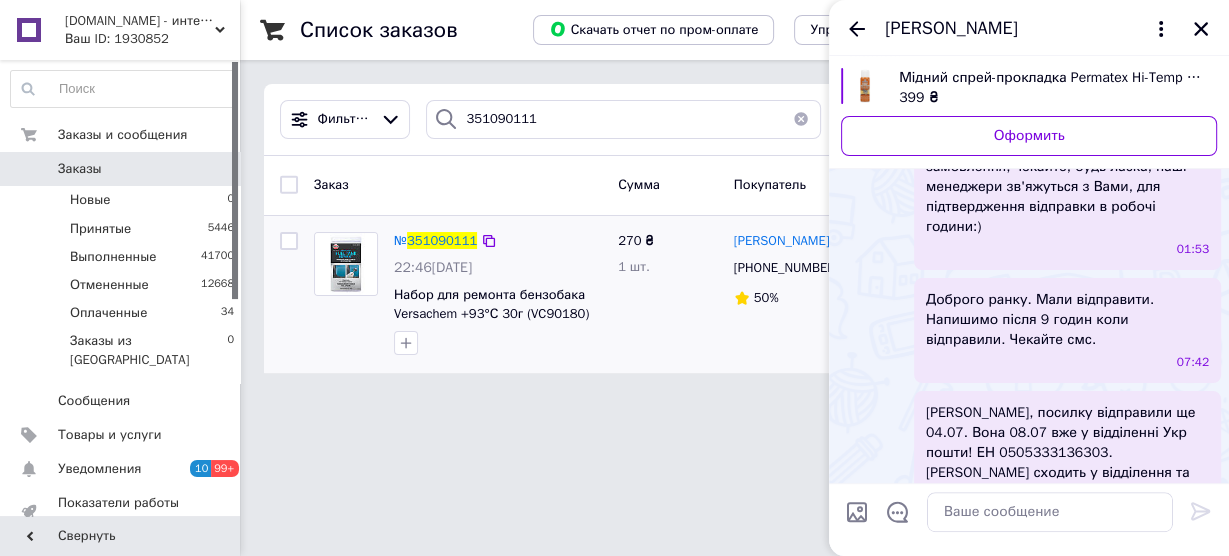 click on "270 ₴ 1 шт." at bounding box center [668, 295] 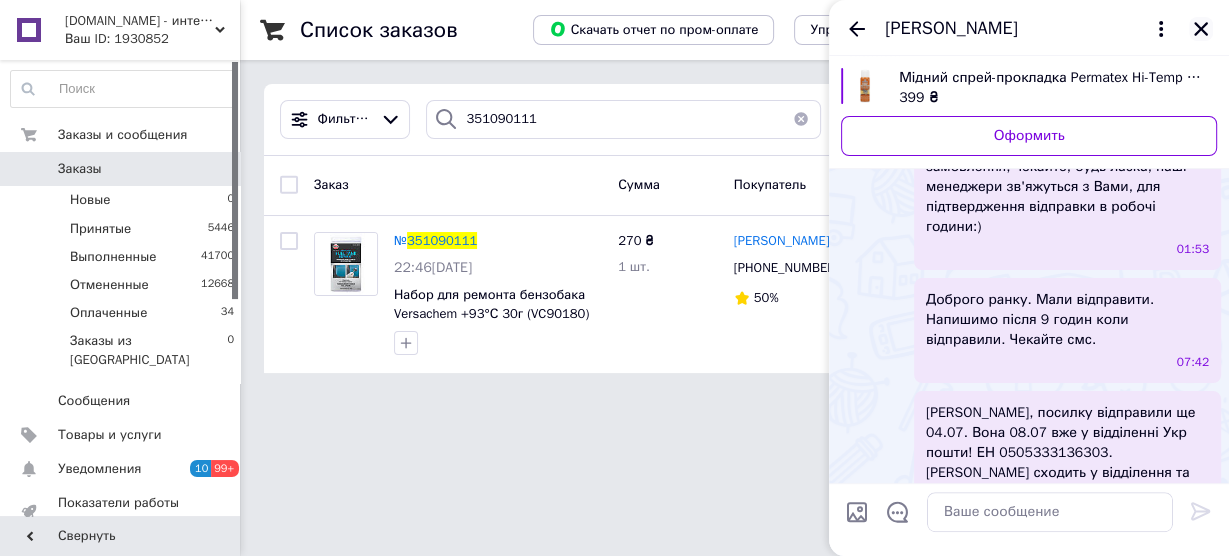 click 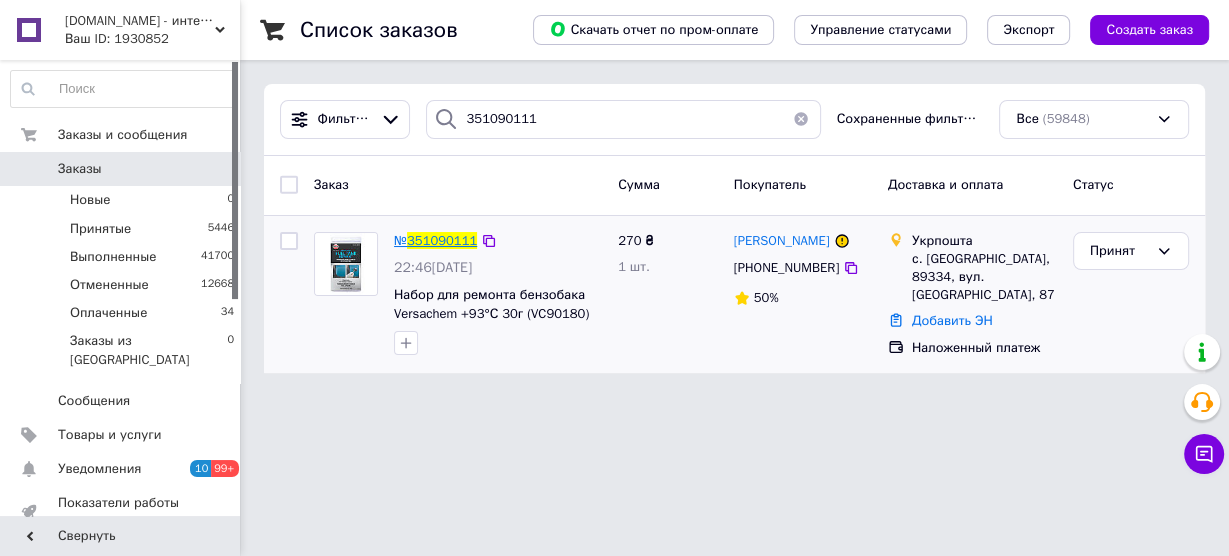 click on "351090111" at bounding box center [442, 240] 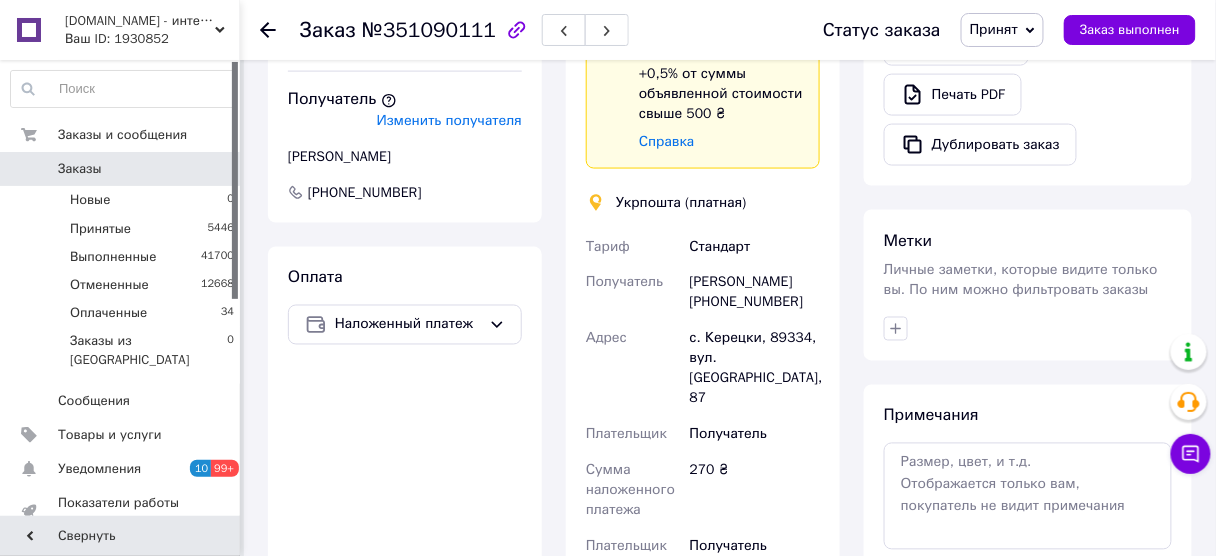 scroll, scrollTop: 765, scrollLeft: 0, axis: vertical 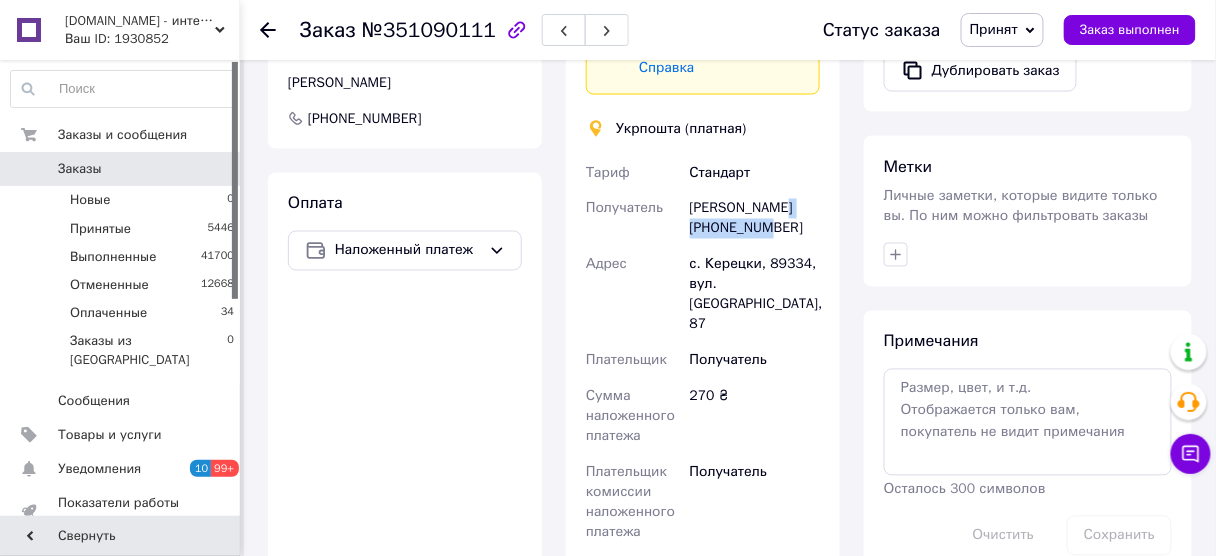 drag, startPoint x: 785, startPoint y: 209, endPoint x: 702, endPoint y: 212, distance: 83.0542 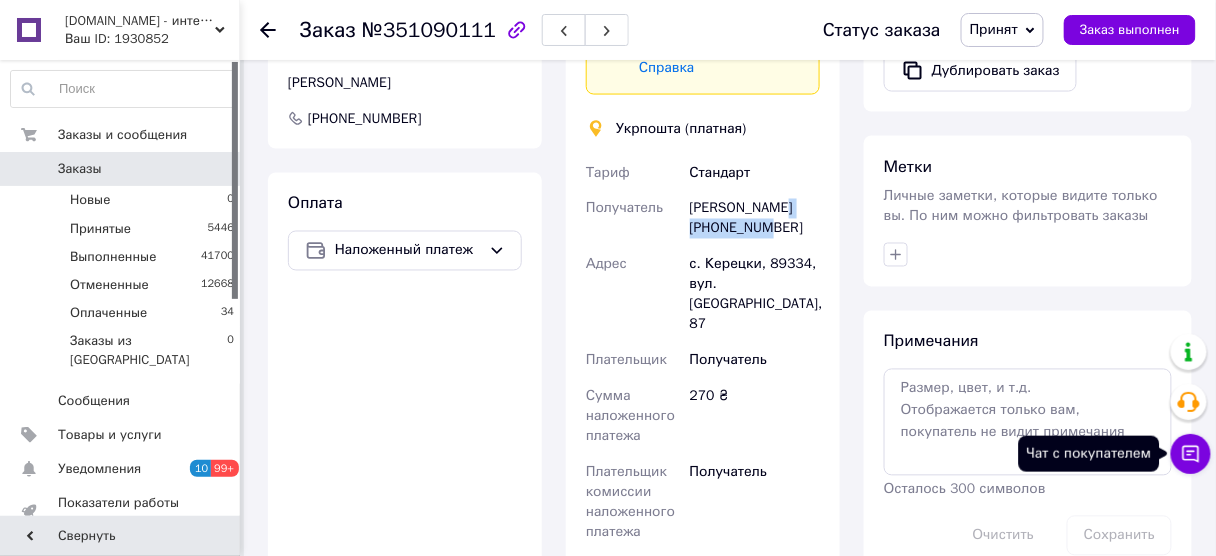 click 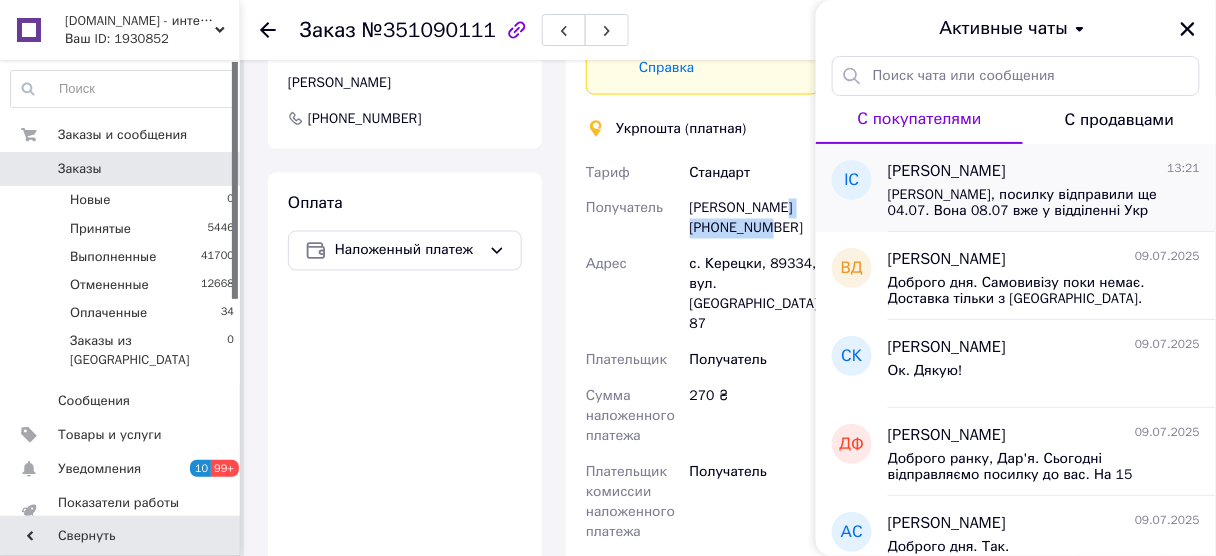 click on "Іван, посилку відправили ще 04.07.   Вона 08.07 вже у відділенні Укр пошти! ЕН 0505333136303. хай Глорія сходить у відділення та забере її!" at bounding box center (1030, 203) 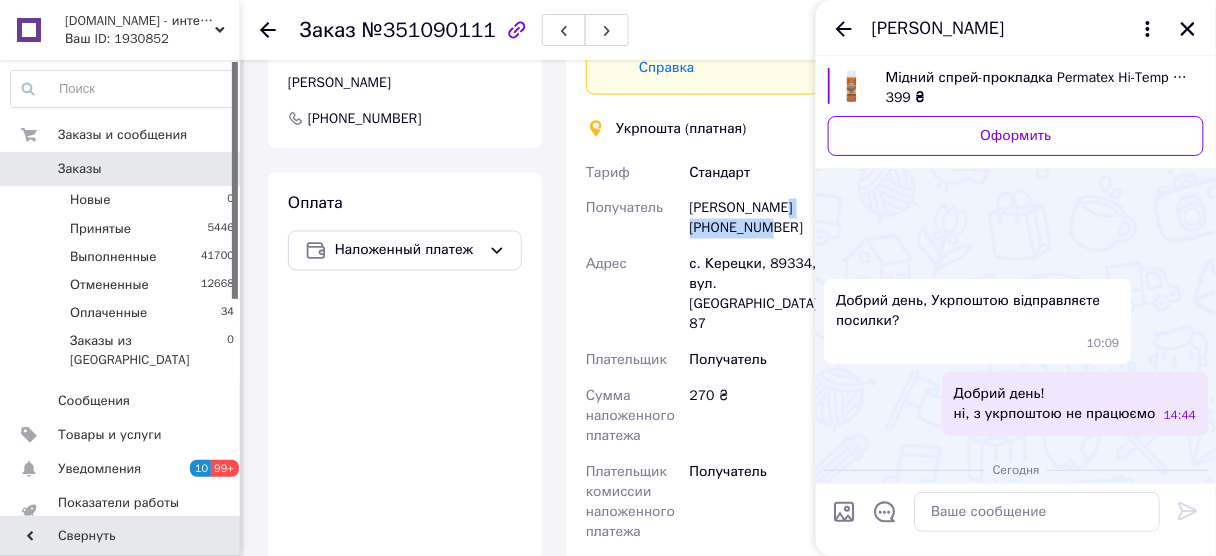 scroll, scrollTop: 848, scrollLeft: 0, axis: vertical 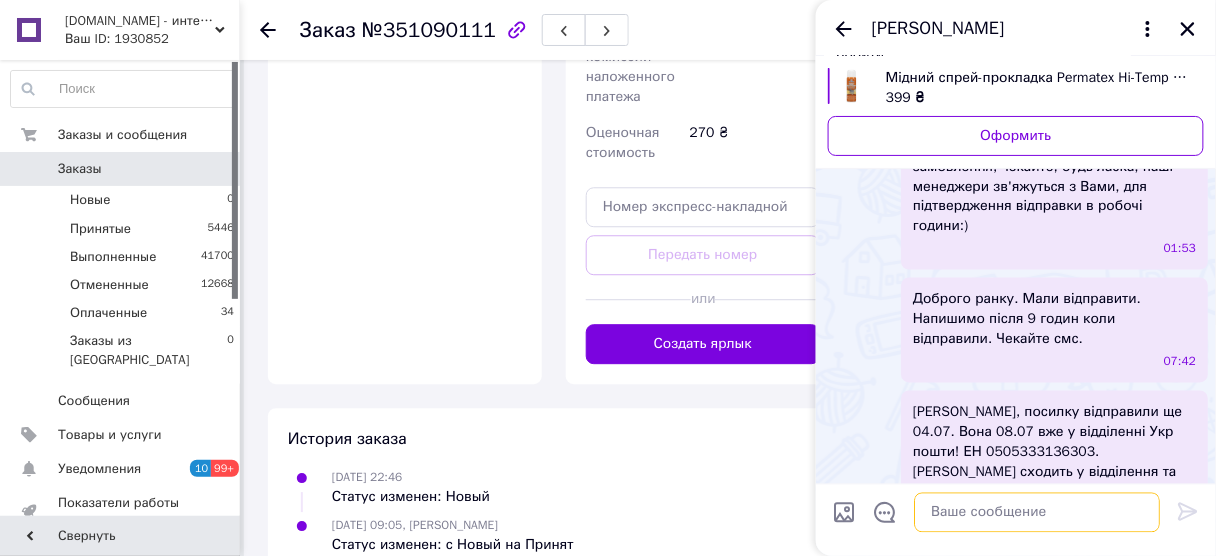 click at bounding box center [1037, 512] 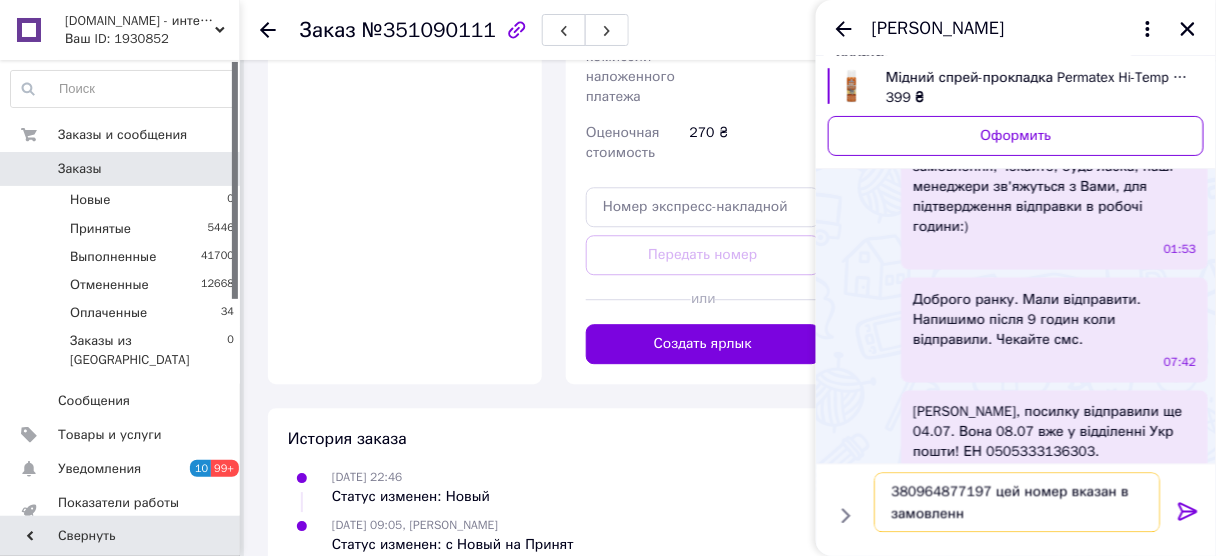 type on "380964877197 цей номер вказан в замовленні" 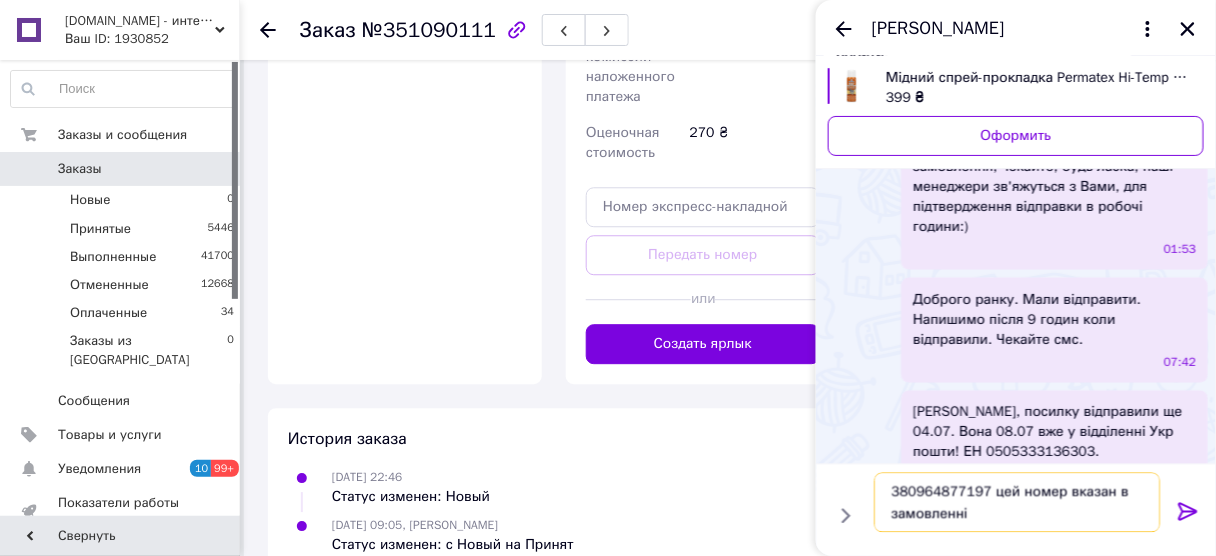 type 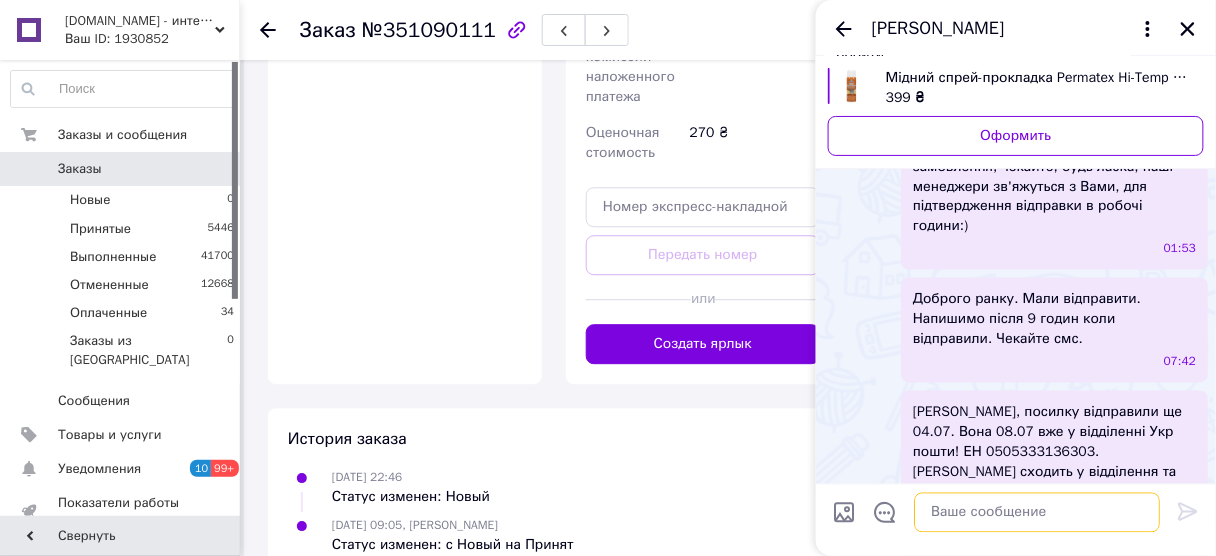 scroll, scrollTop: 890, scrollLeft: 0, axis: vertical 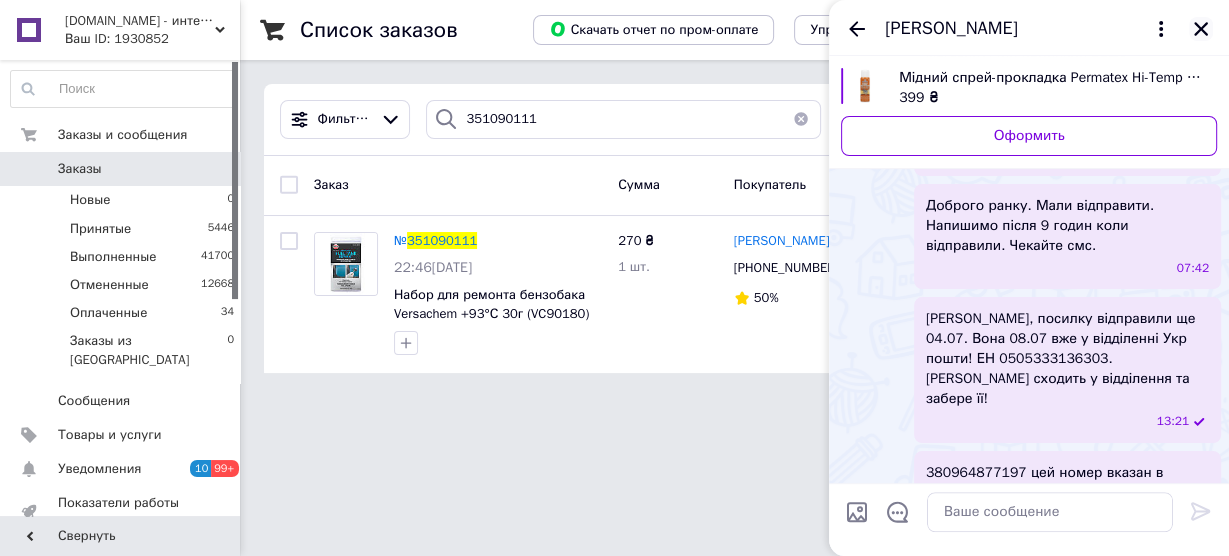 click 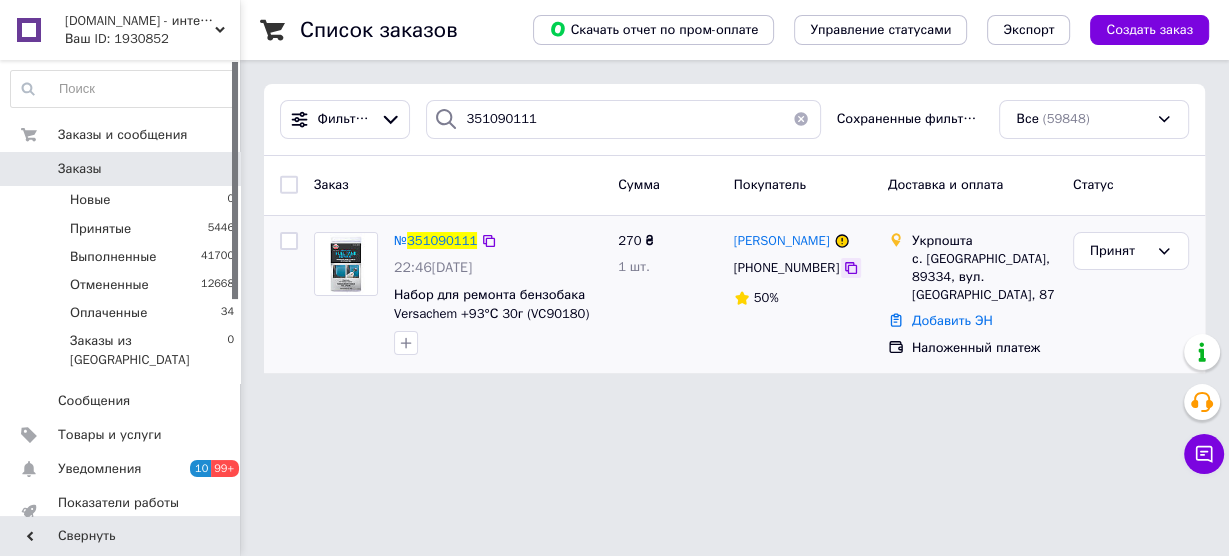 click 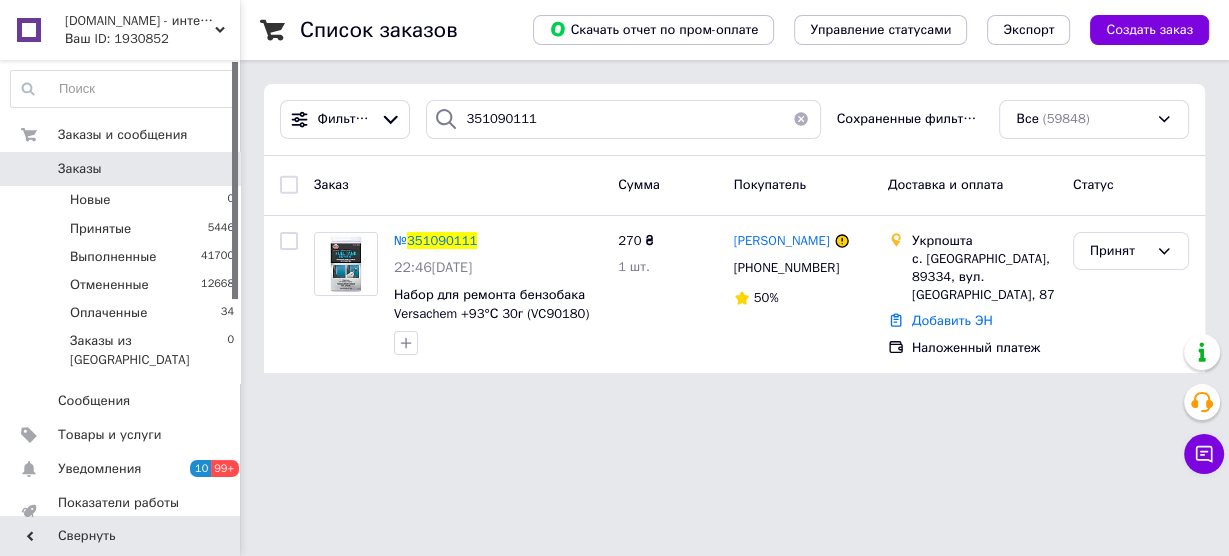 click at bounding box center (801, 119) 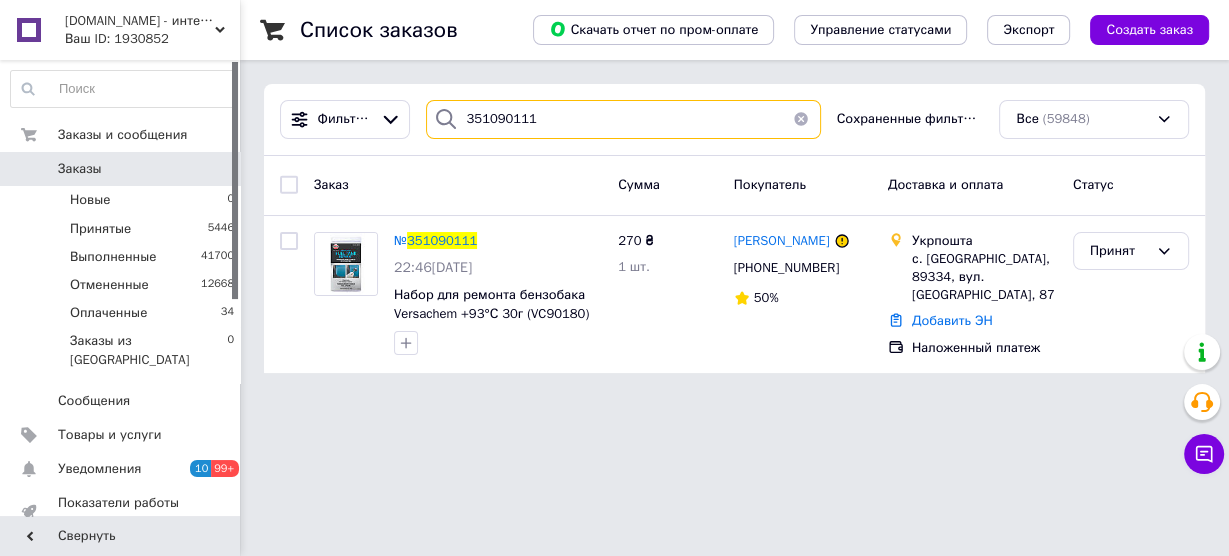 type 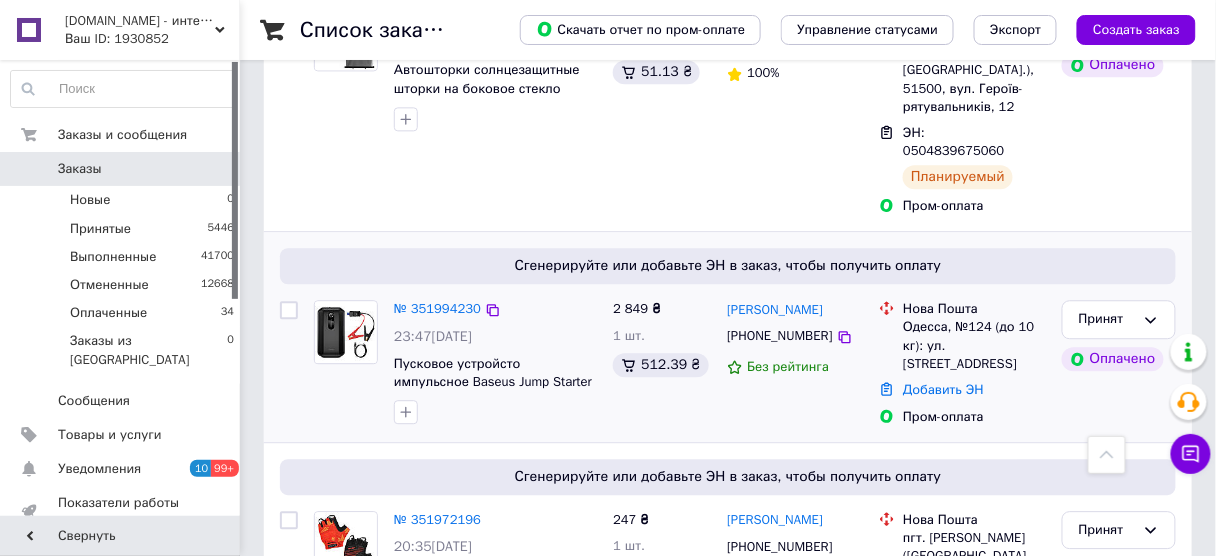 scroll, scrollTop: 1280, scrollLeft: 0, axis: vertical 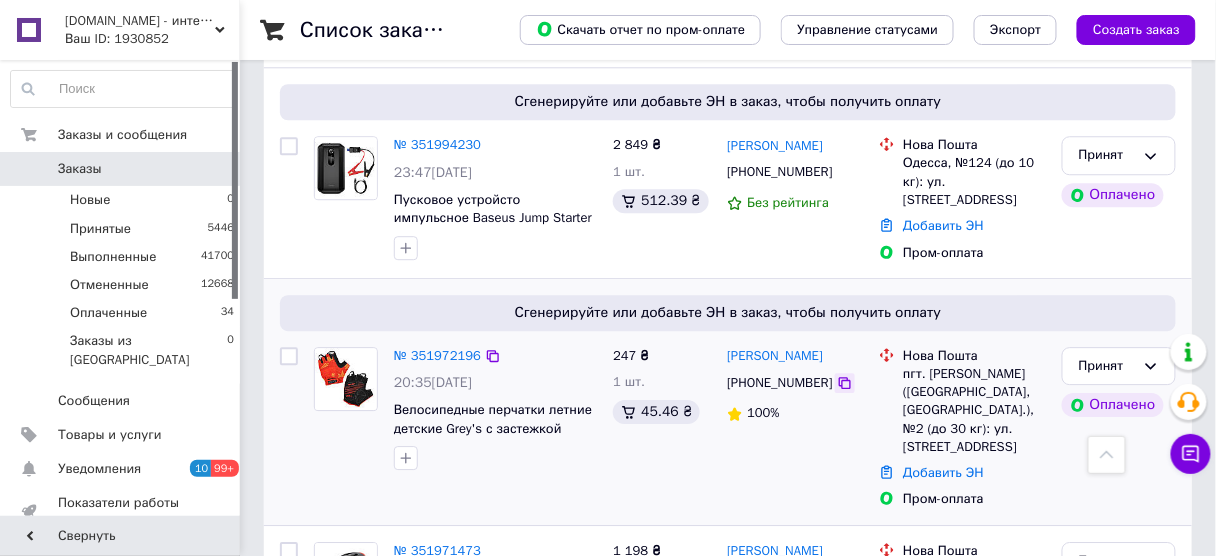 click 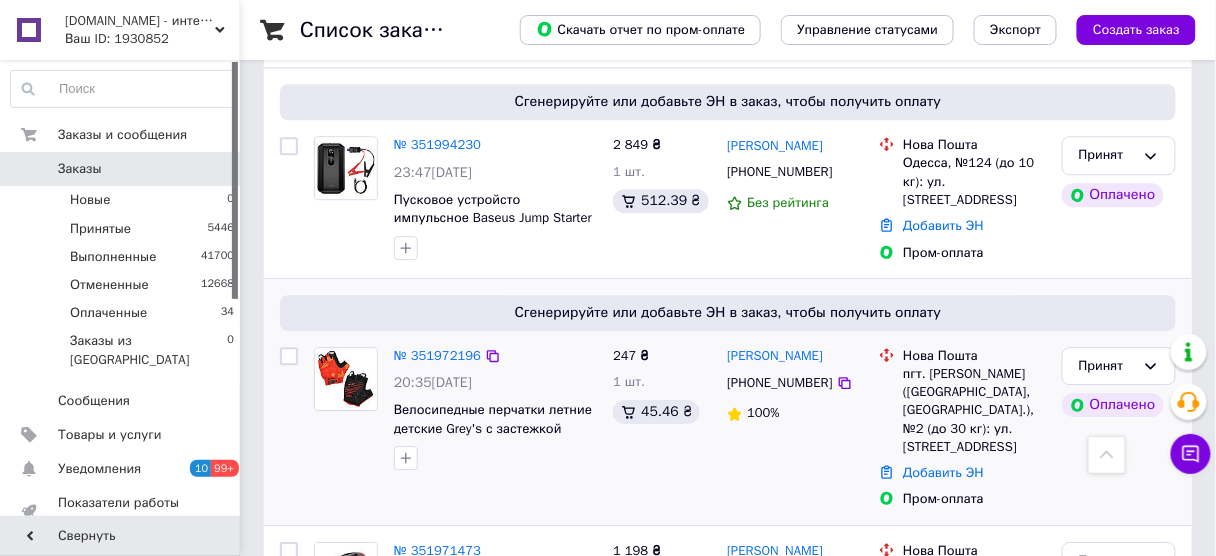 click on "Валентина Кононенко +380988329218 100%" at bounding box center (795, 428) 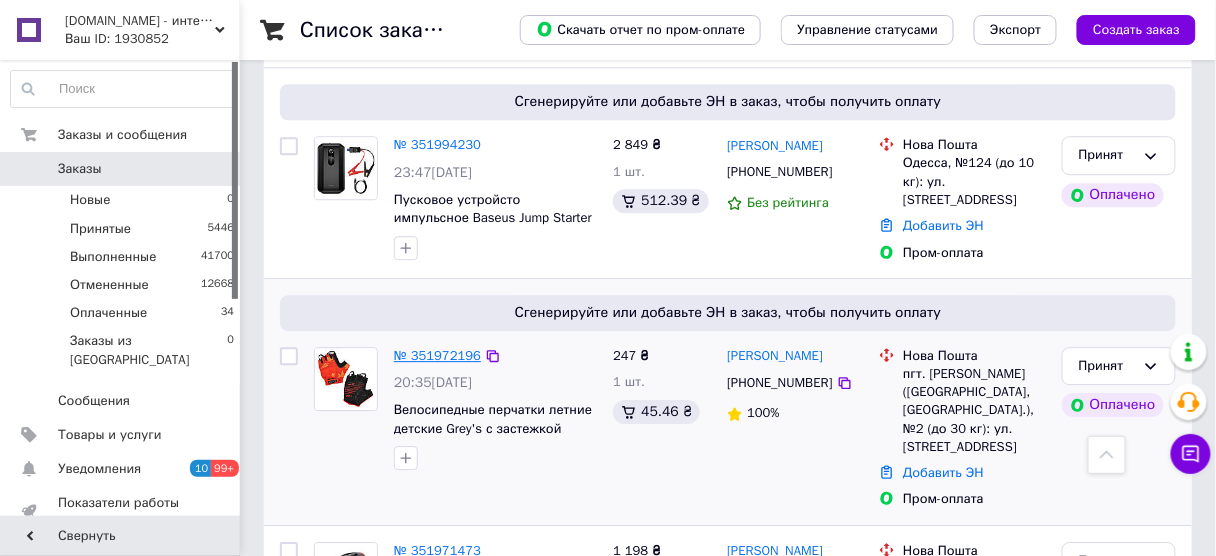 click on "№ 351972196" at bounding box center [437, 355] 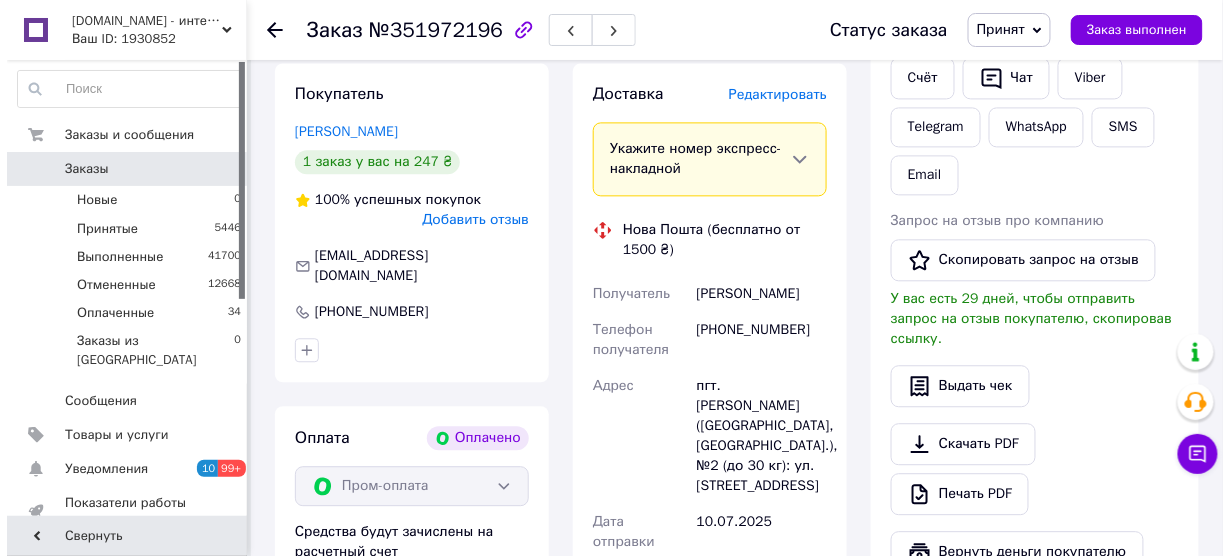 scroll, scrollTop: 960, scrollLeft: 0, axis: vertical 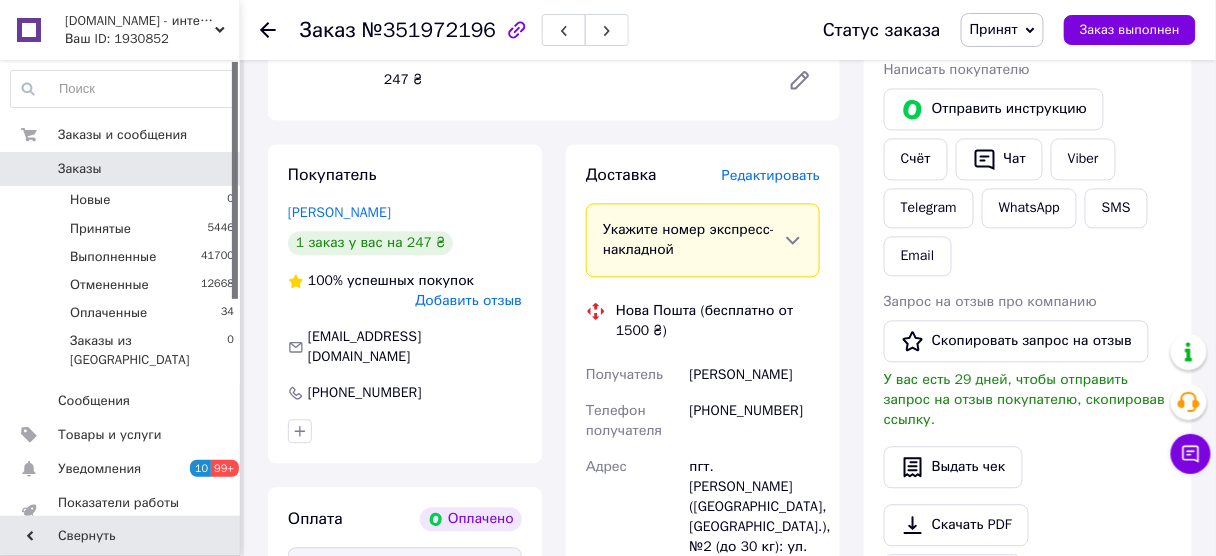 click on "Редактировать" at bounding box center (771, 175) 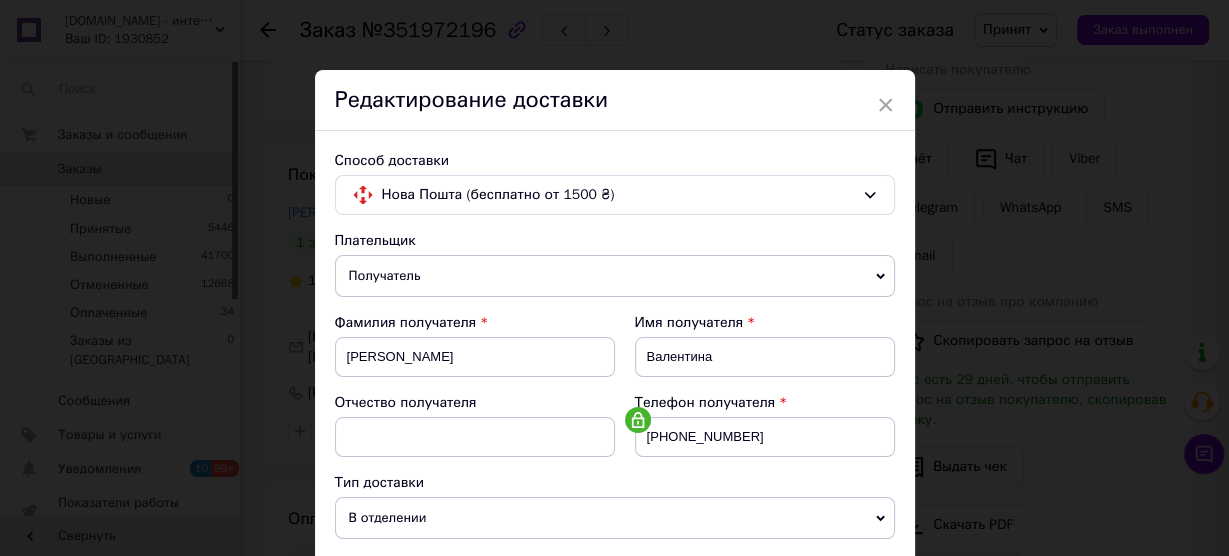 scroll, scrollTop: 320, scrollLeft: 0, axis: vertical 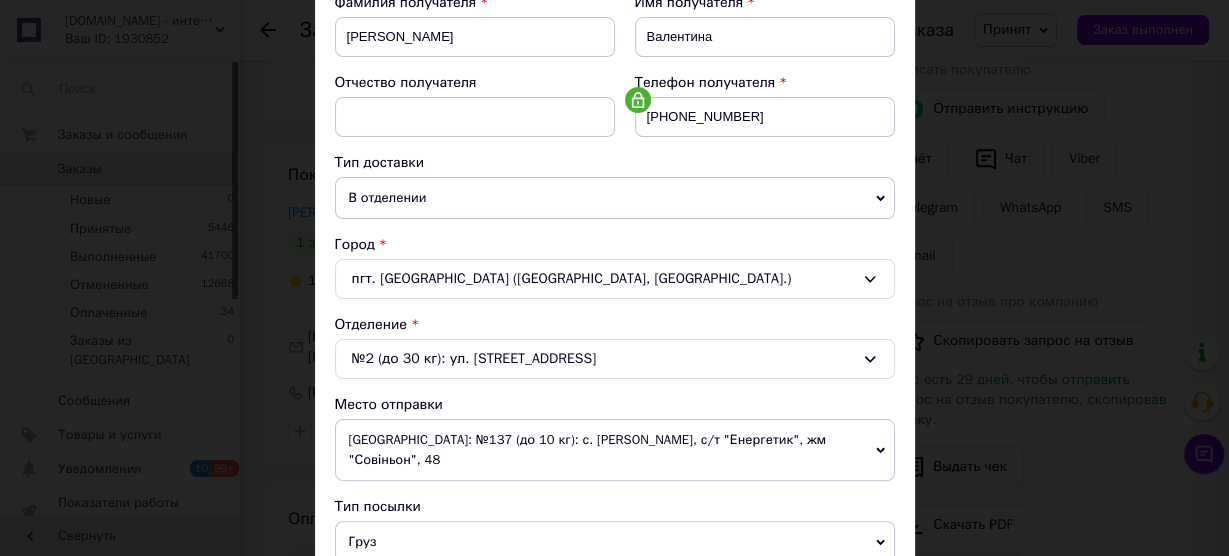 click on "В отделении" at bounding box center (615, 198) 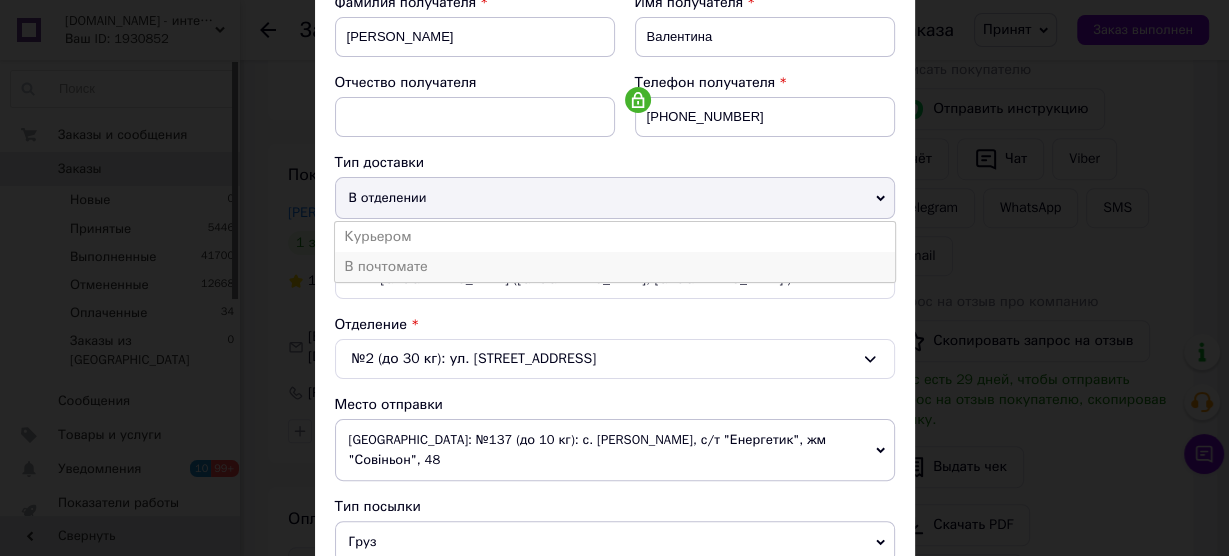 click on "В почтомате" at bounding box center (615, 267) 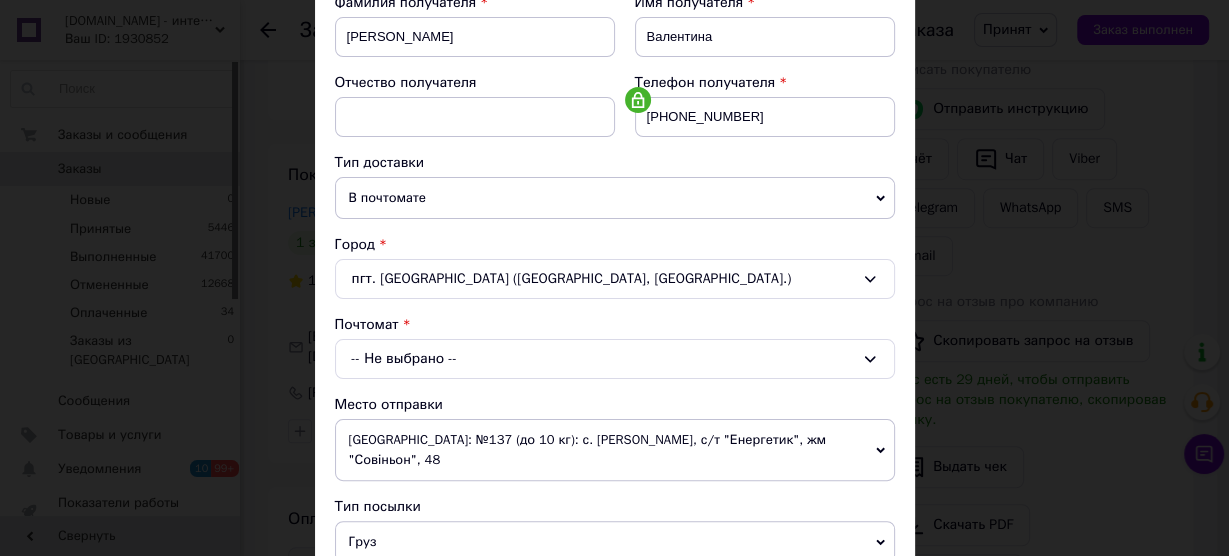 click on "-- Не выбрано --" at bounding box center [615, 359] 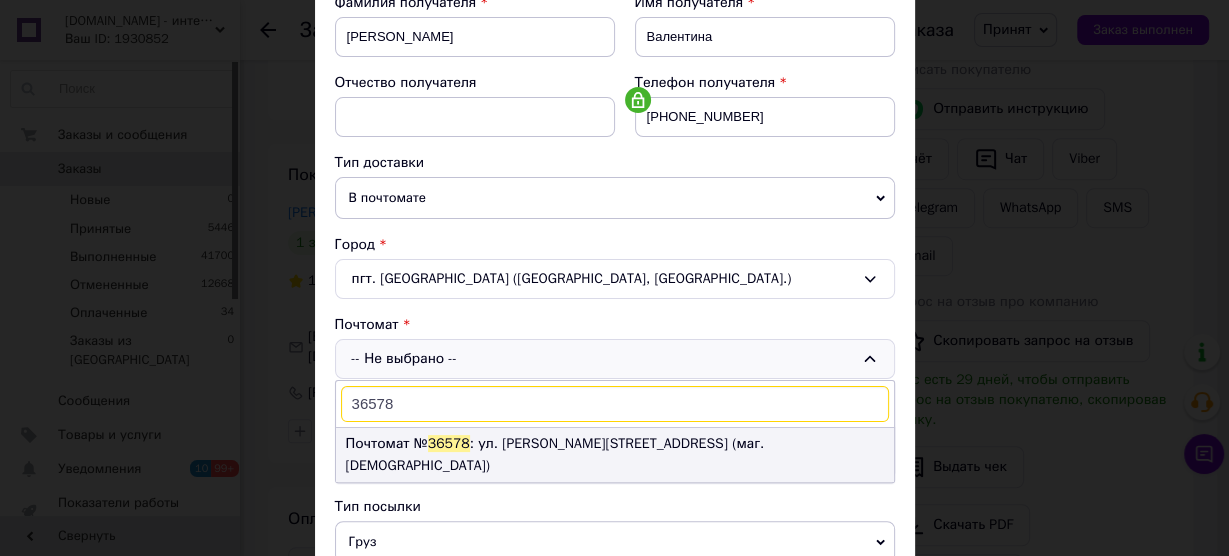 type on "36578" 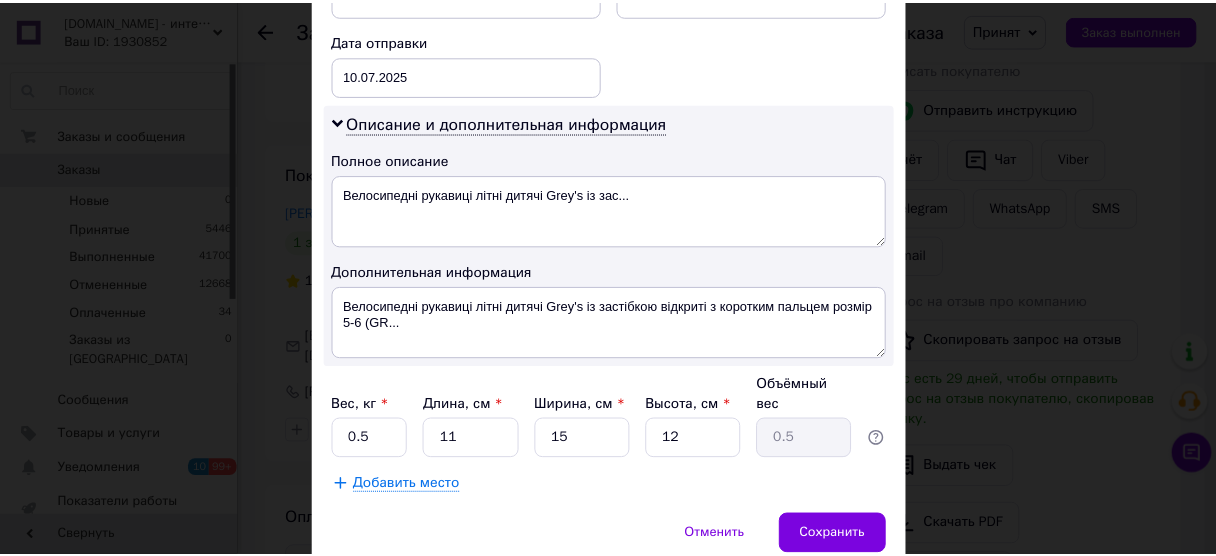 scroll, scrollTop: 984, scrollLeft: 0, axis: vertical 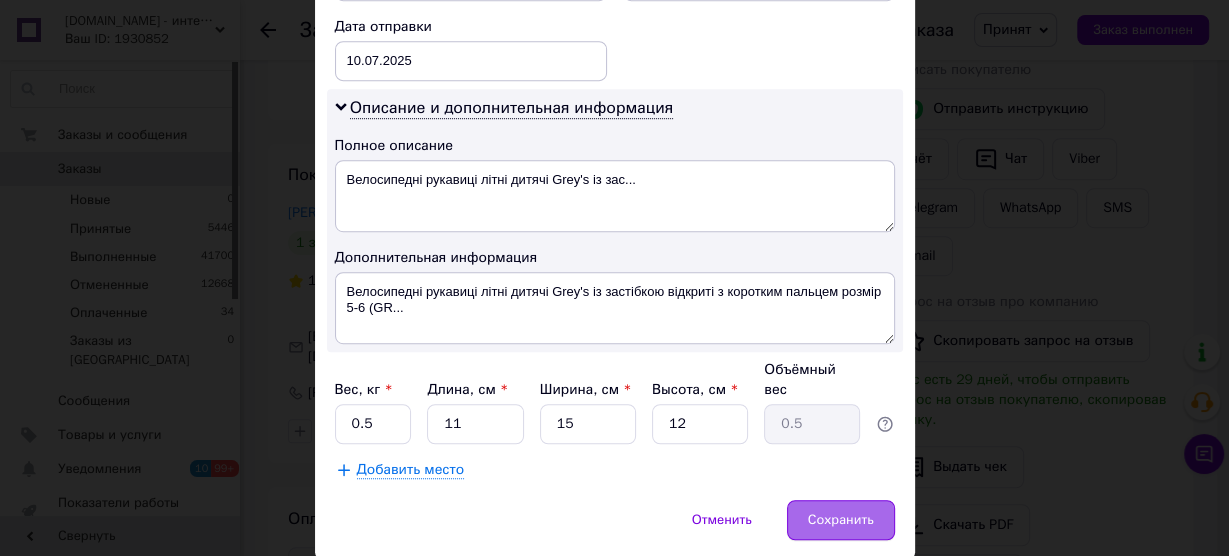 click on "Сохранить" at bounding box center [841, 520] 